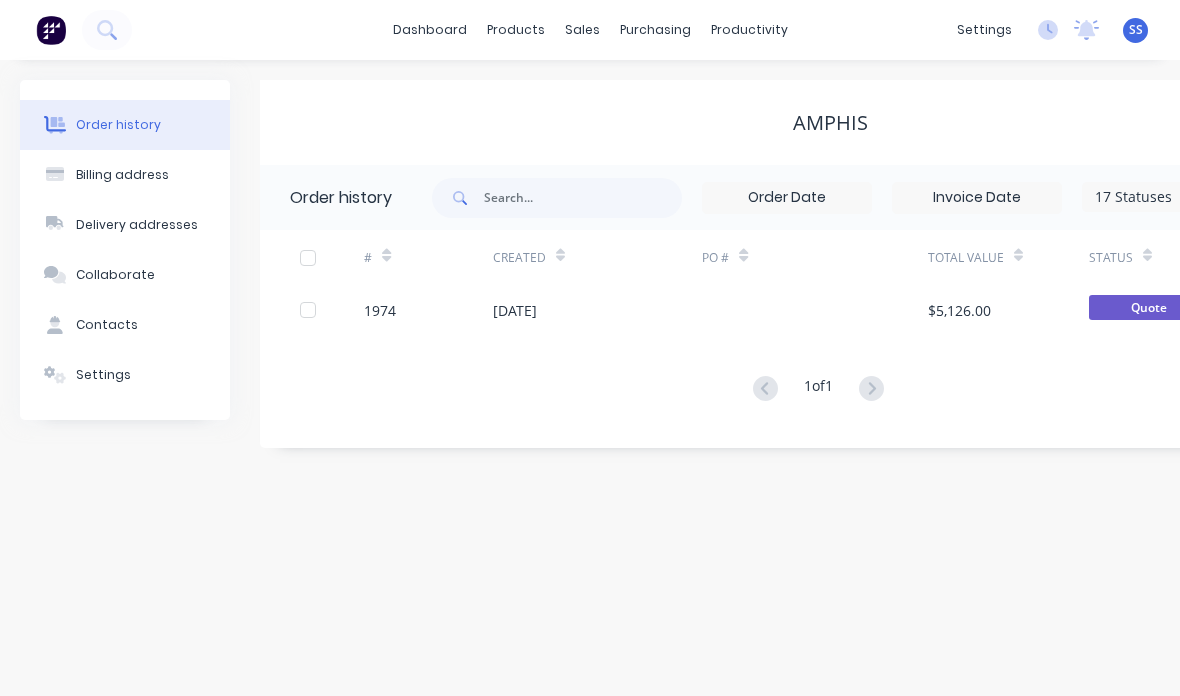 scroll, scrollTop: 0, scrollLeft: 0, axis: both 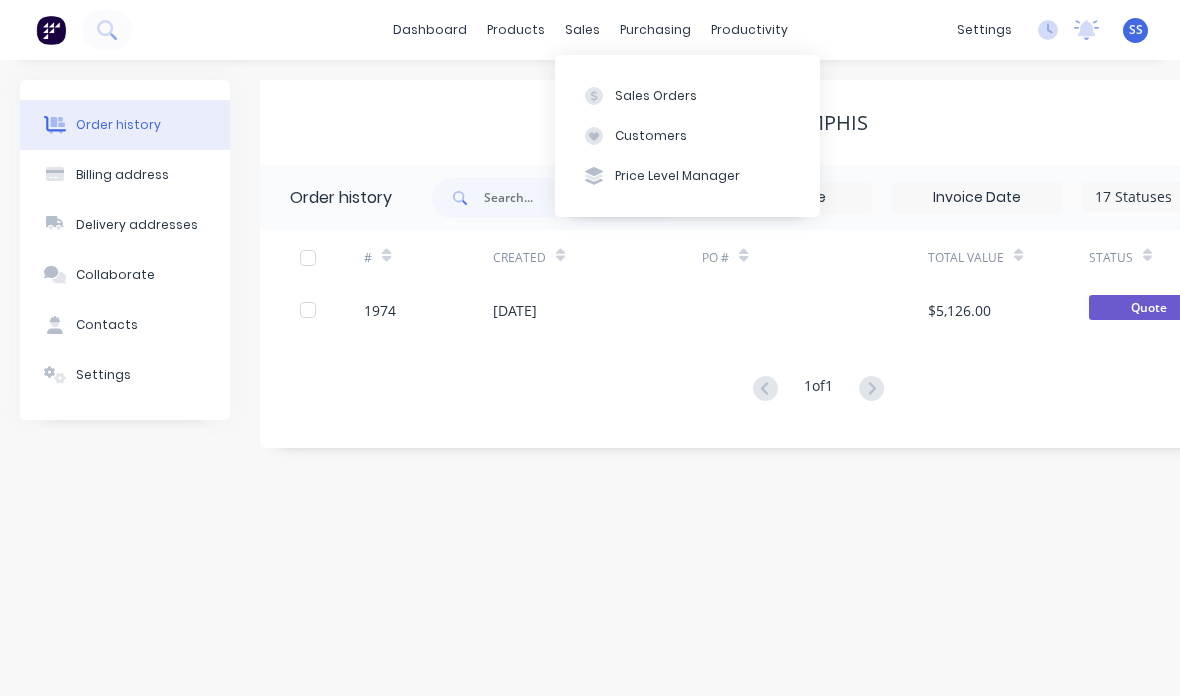 click on "Customers" at bounding box center [687, 136] 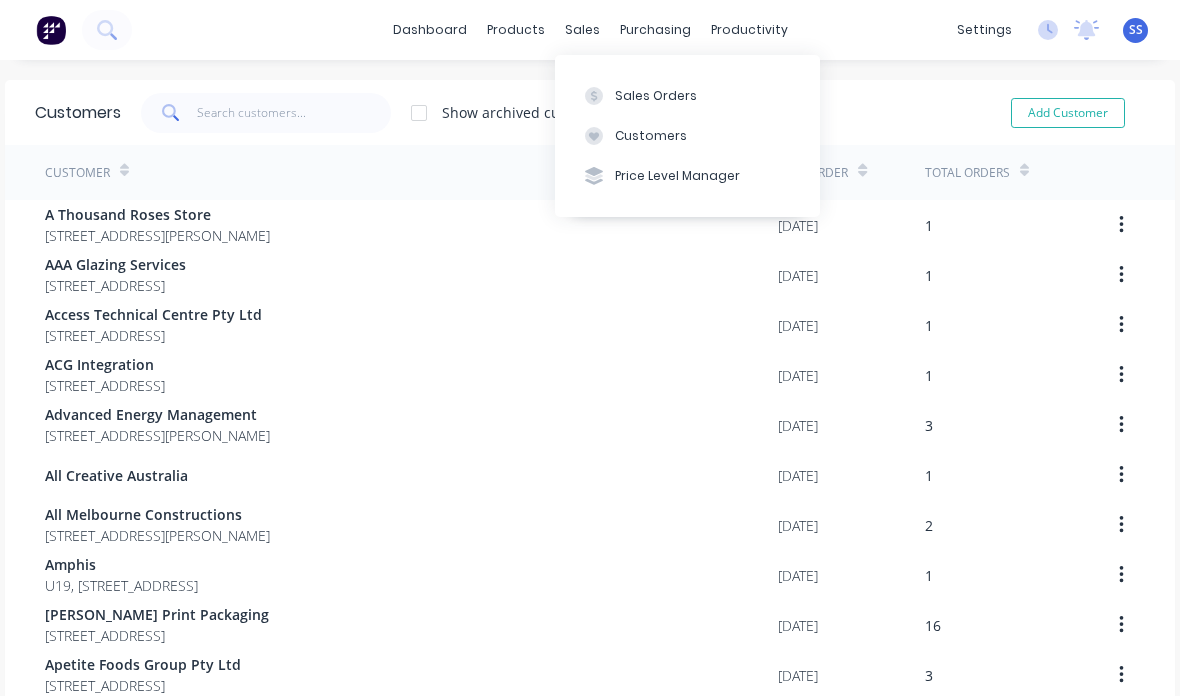 click on "Sales Orders" at bounding box center [687, 95] 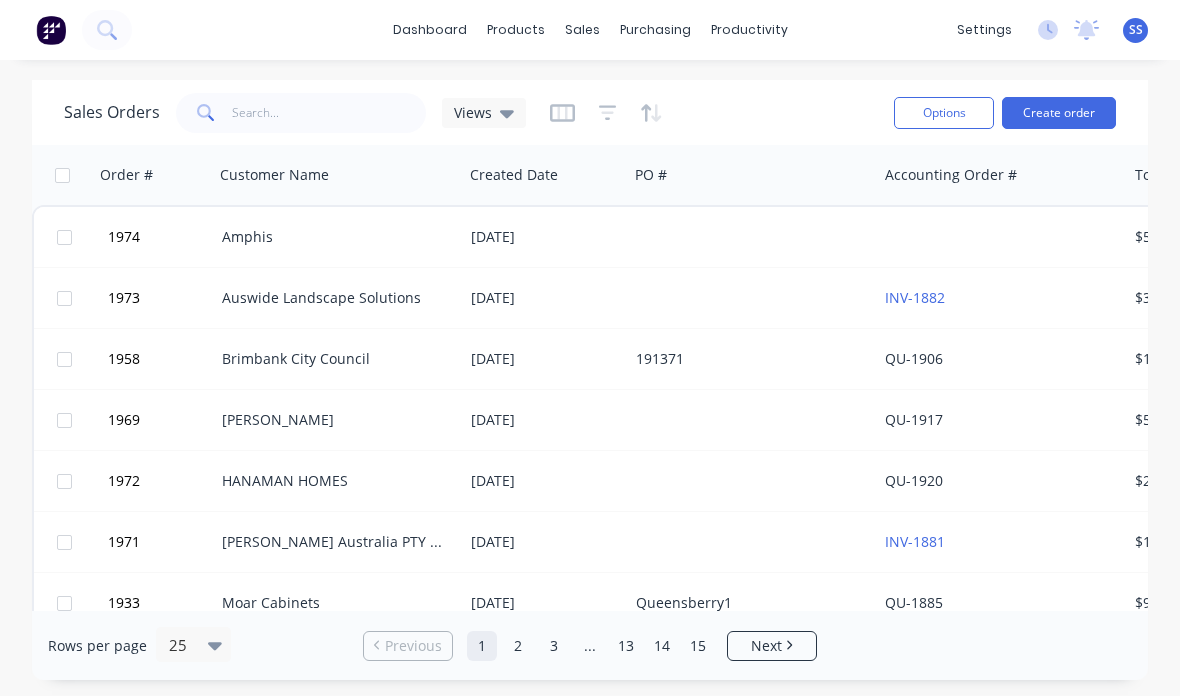 scroll, scrollTop: 0, scrollLeft: 0, axis: both 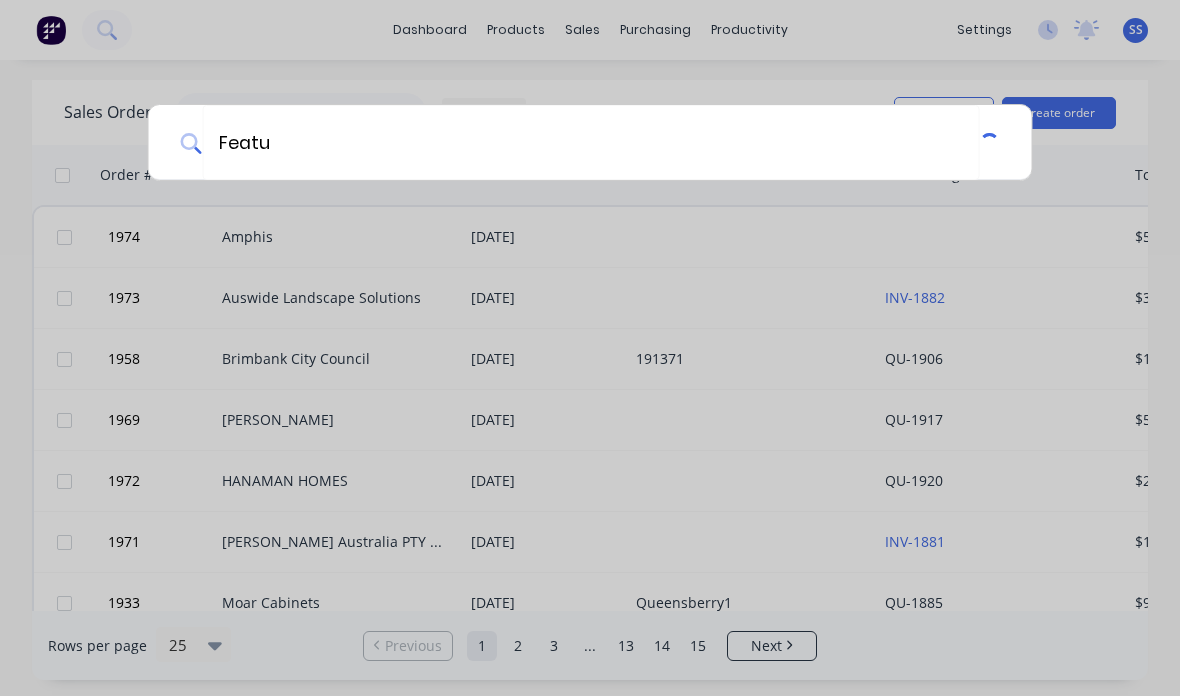 type on "Featur" 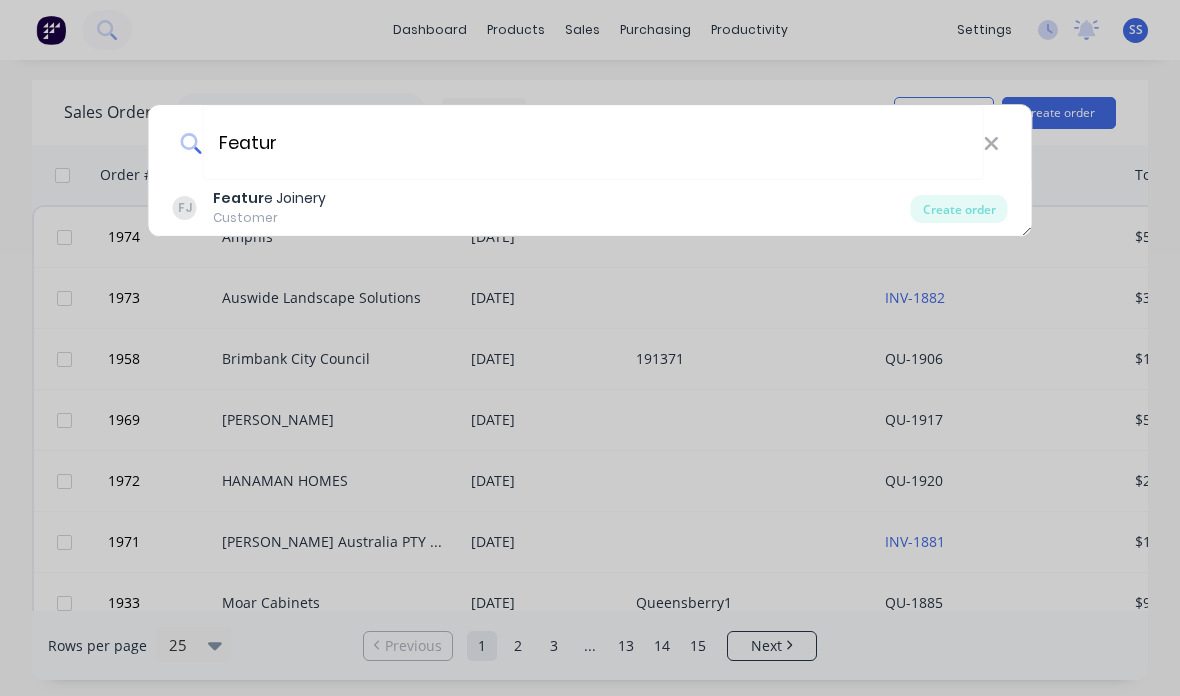 click on "FJ Featur e Joinery Customer" at bounding box center [542, 207] 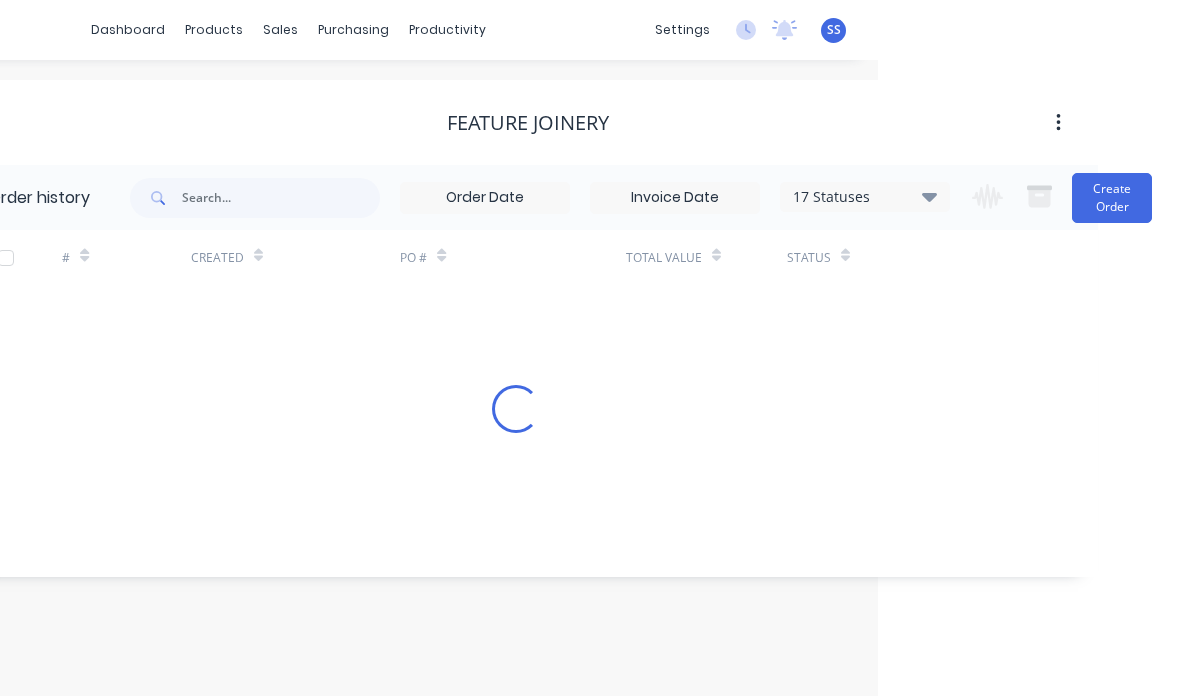scroll, scrollTop: 0, scrollLeft: 304, axis: horizontal 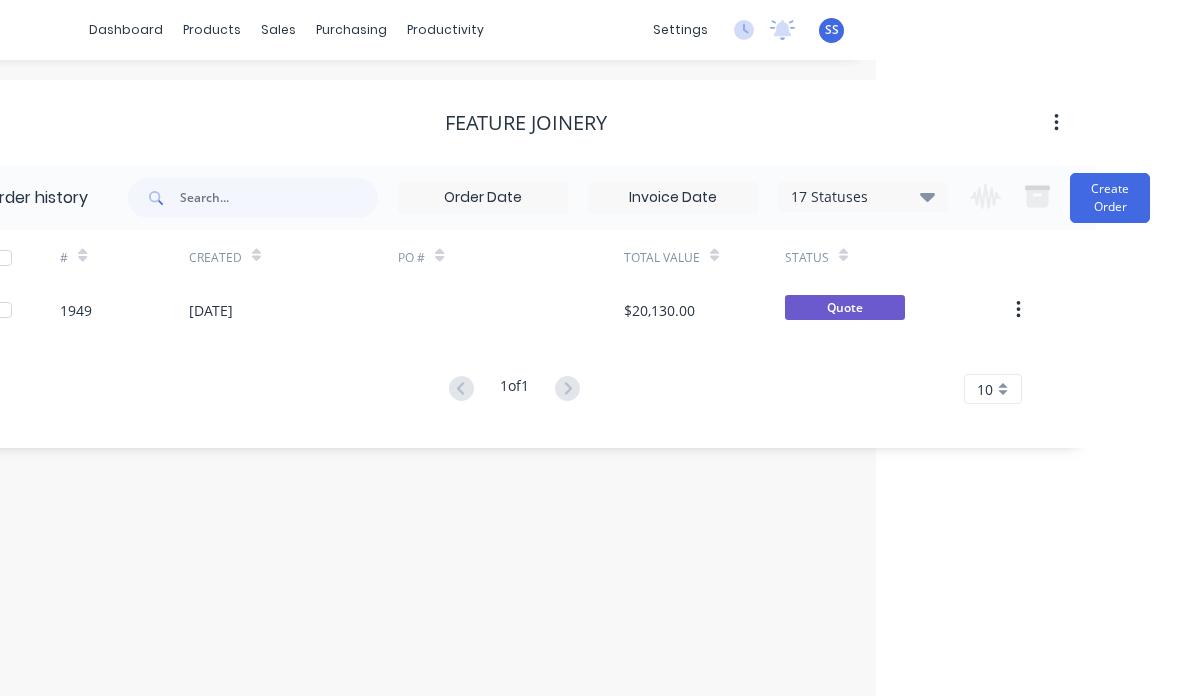 click on "Create Order" at bounding box center [1110, 198] 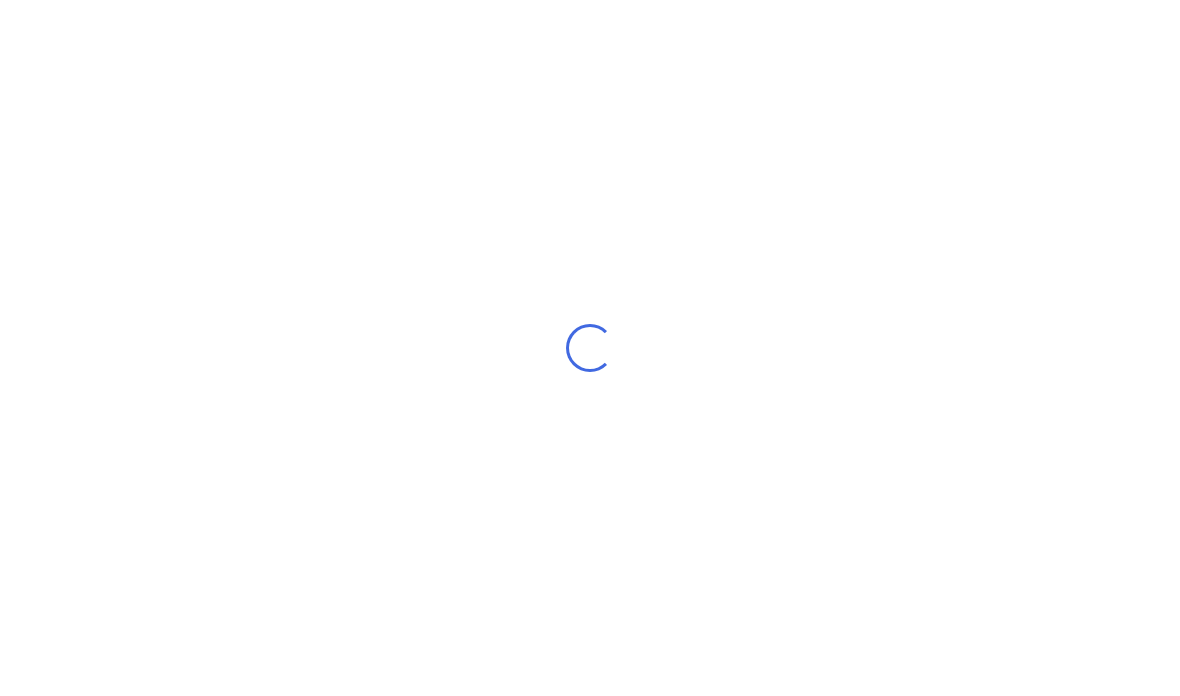 scroll, scrollTop: 0, scrollLeft: 0, axis: both 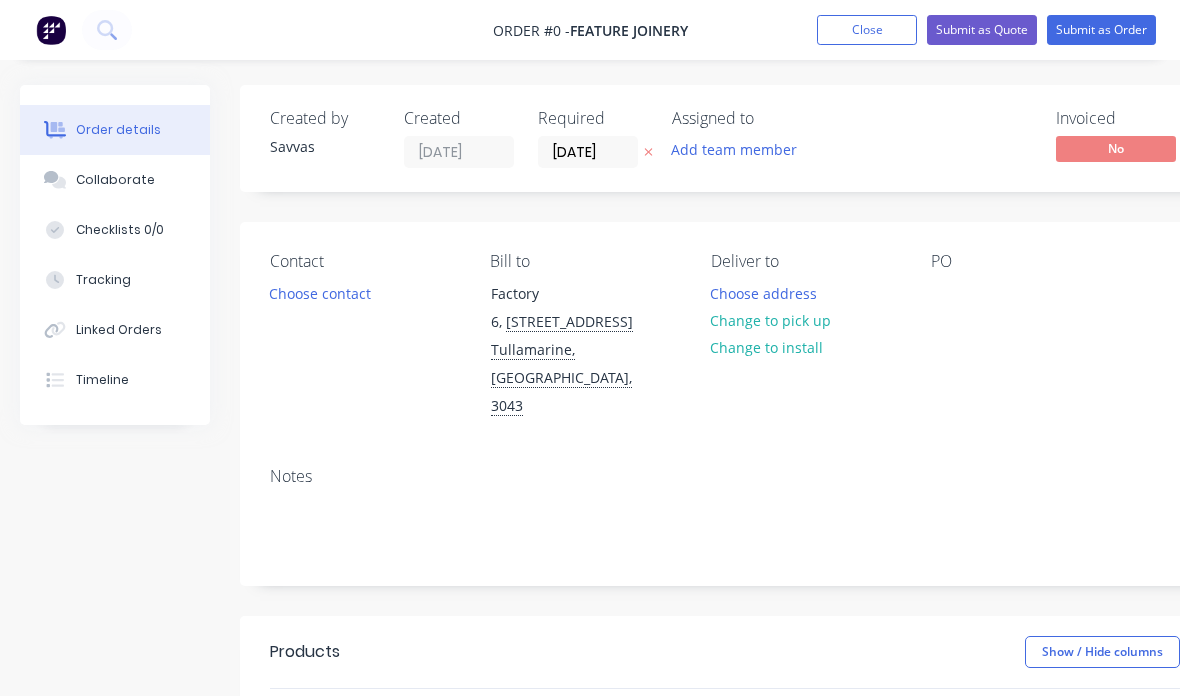 click on "Choose contact" at bounding box center (320, 292) 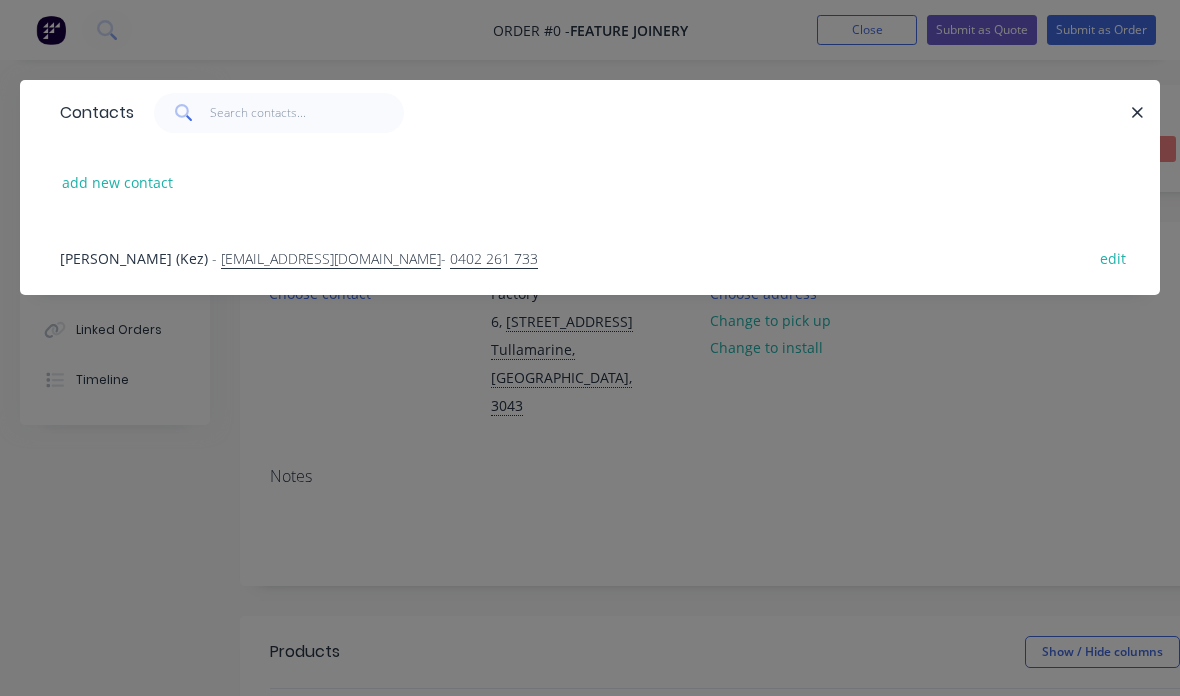 click on "Kiernan Patching (Kez) -   admin@featurejoinery.com  -   0402 261 733 edit" at bounding box center (590, 257) 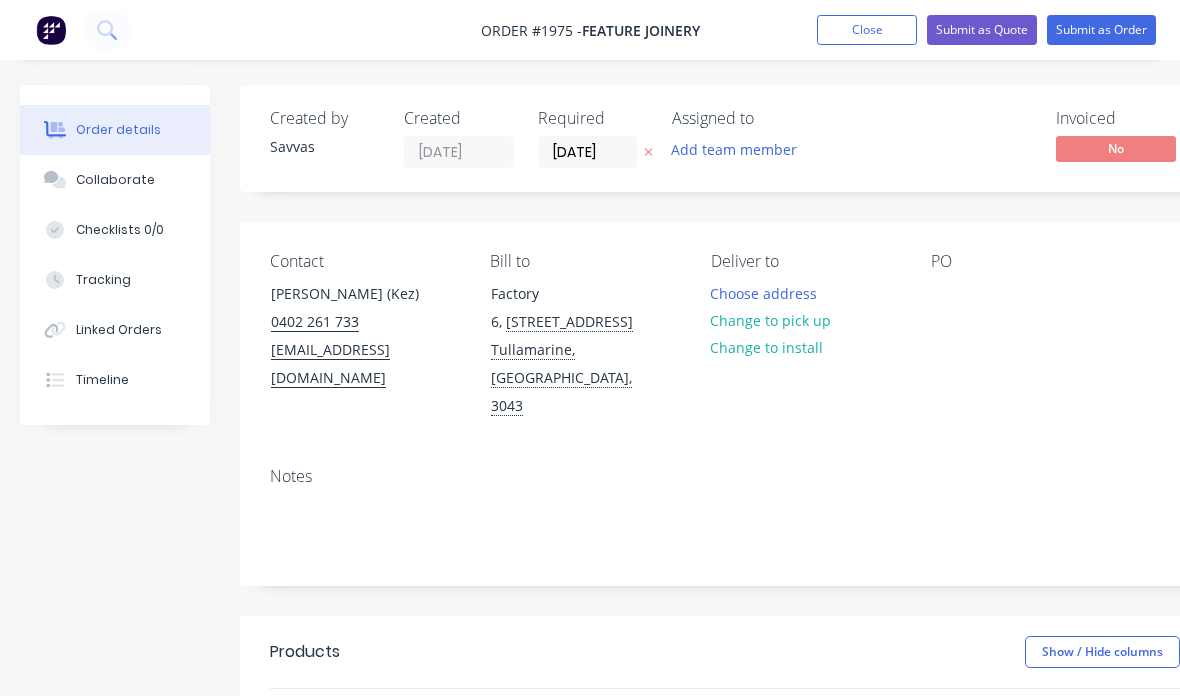 click on "Change to pick up" at bounding box center (771, 320) 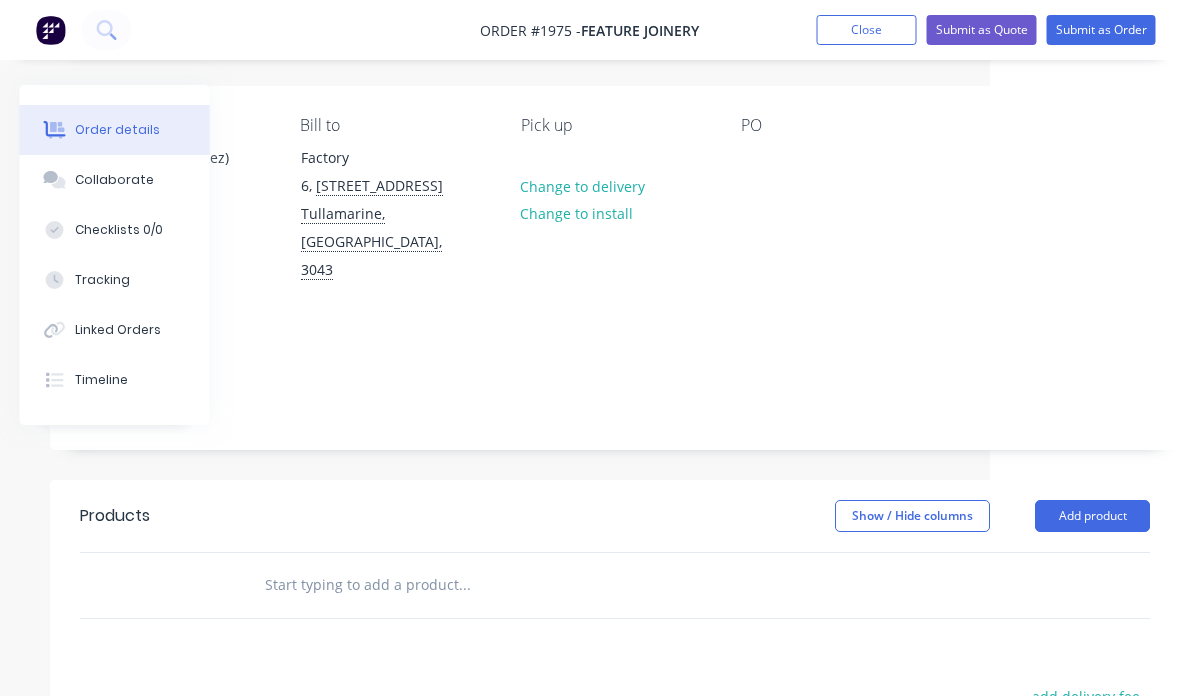 scroll, scrollTop: 136, scrollLeft: 190, axis: both 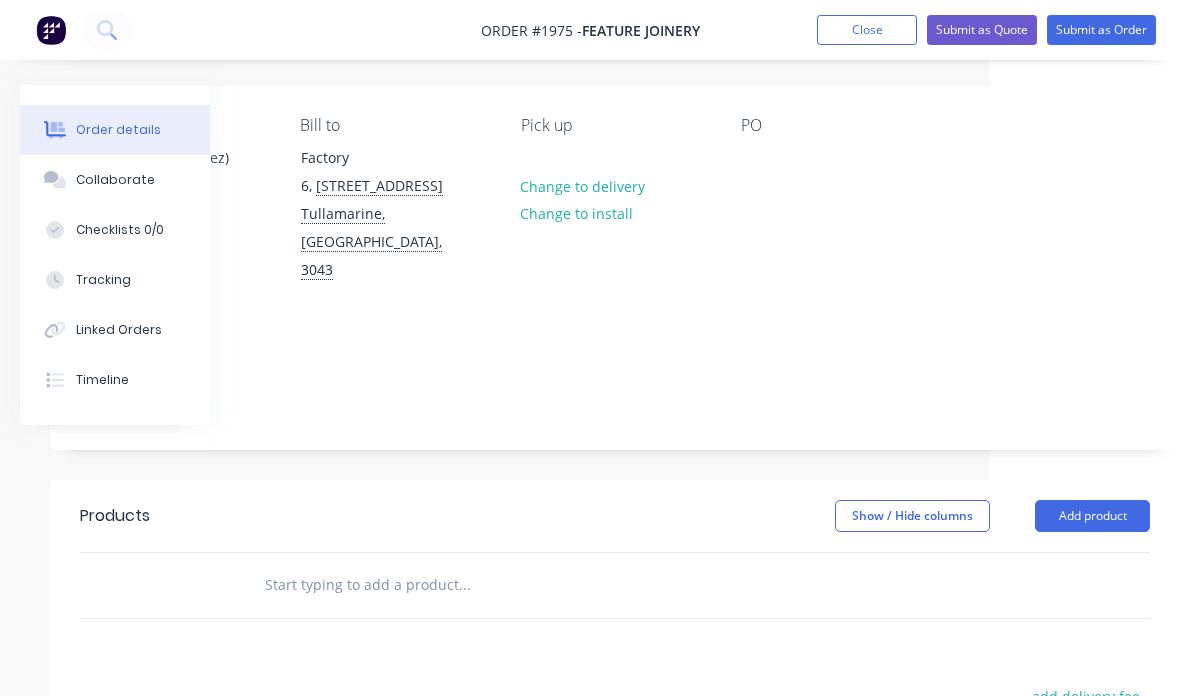 click on "Add product" at bounding box center (1092, 516) 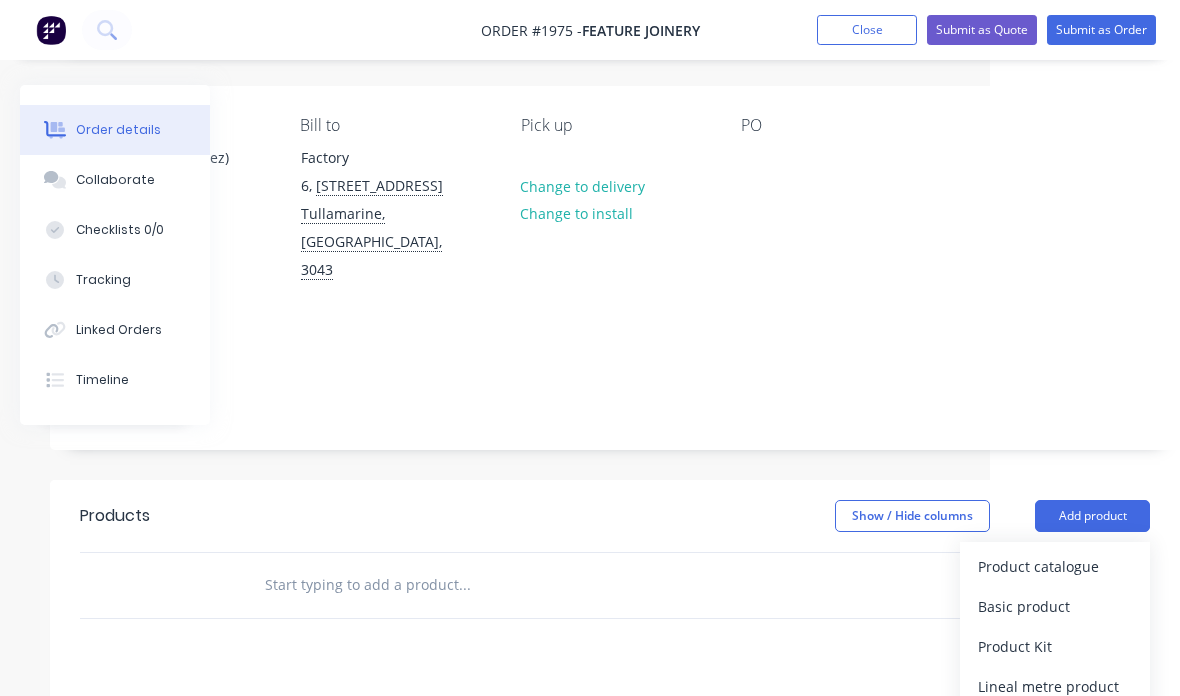 click on "Basic product" at bounding box center (1055, 606) 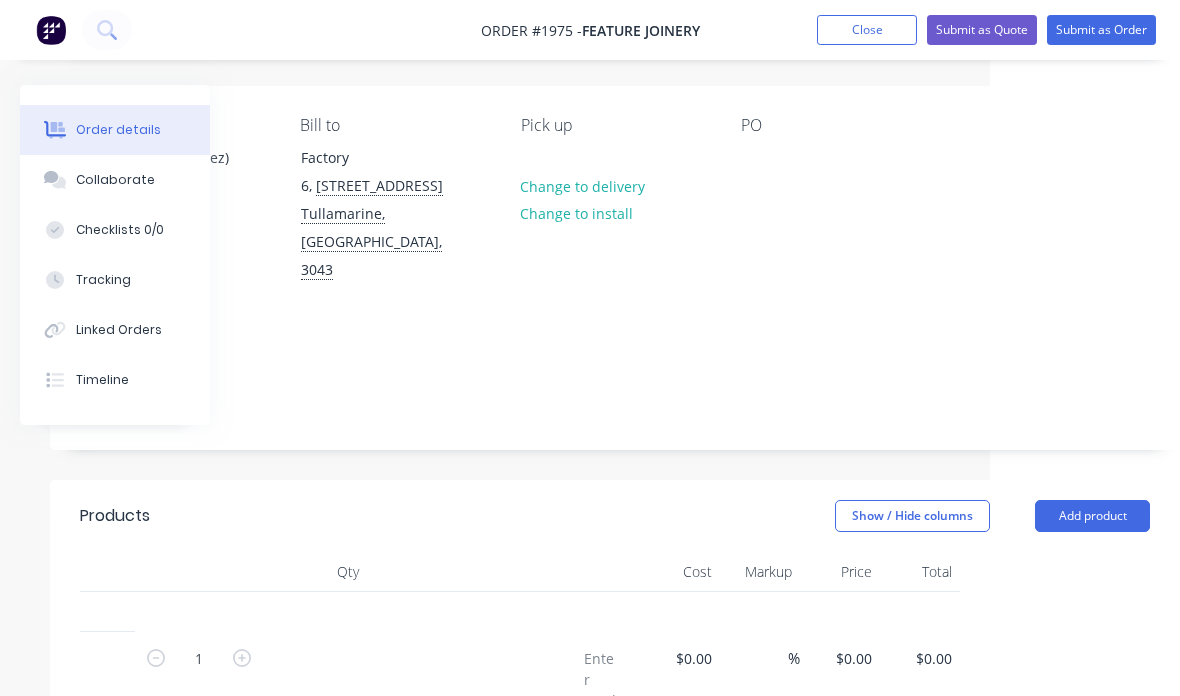 click on "Add product" at bounding box center [1092, 516] 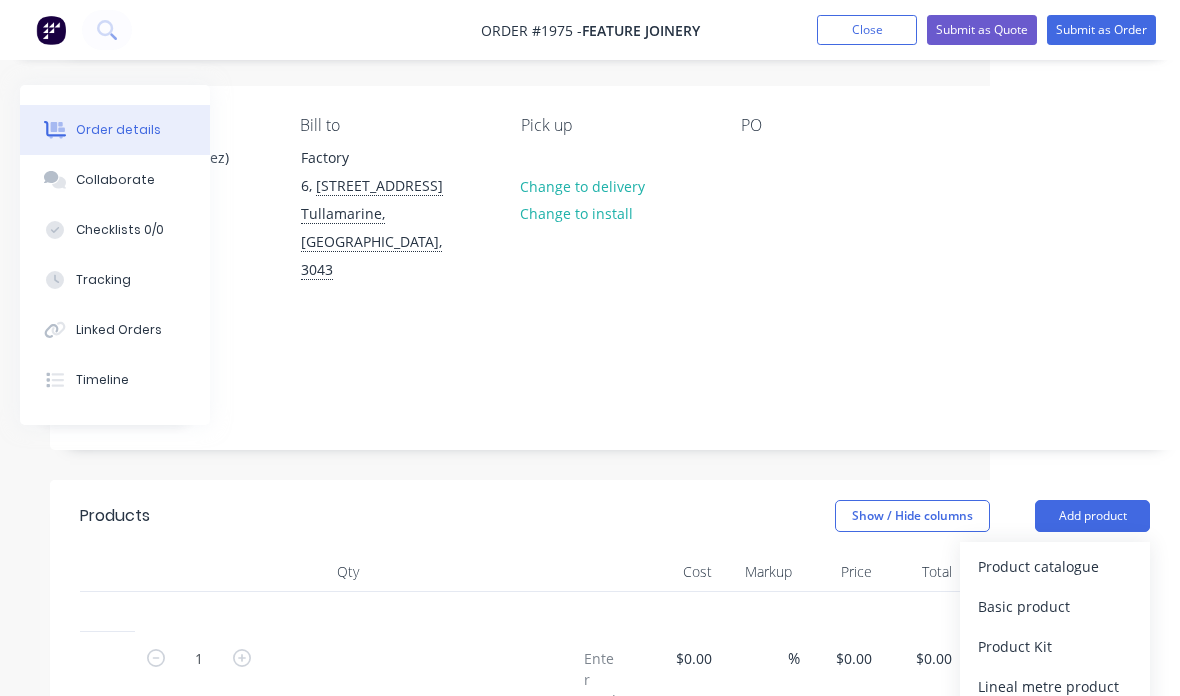 click on "Basic product" at bounding box center (1055, 606) 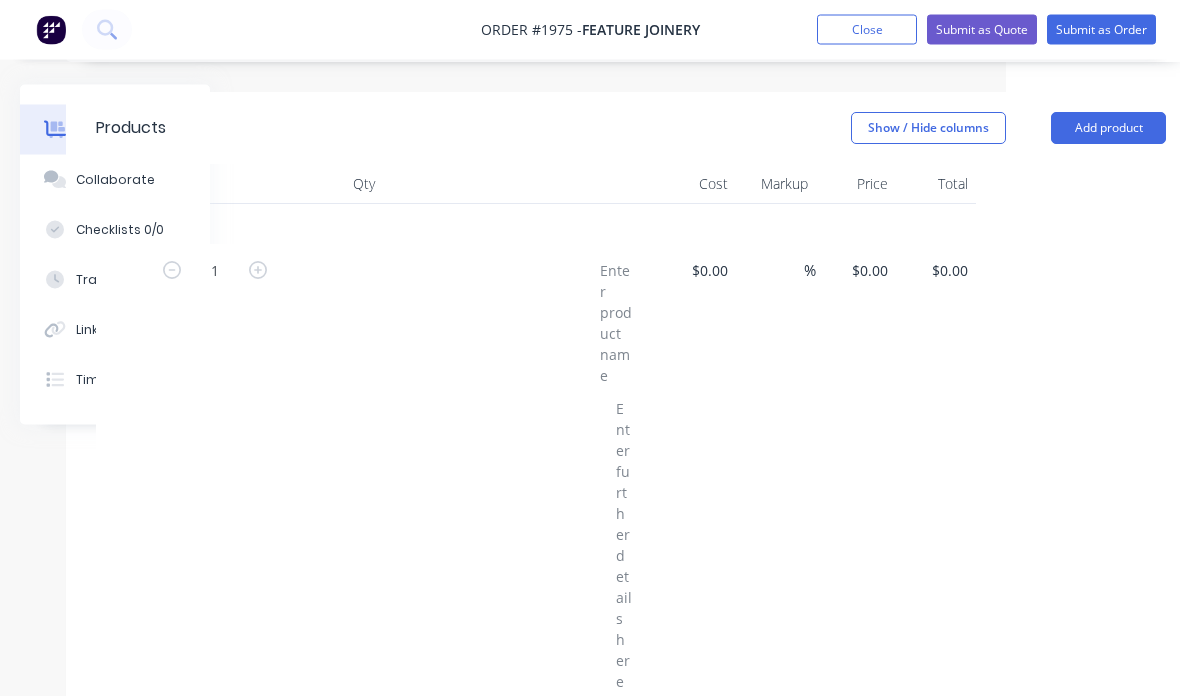 scroll, scrollTop: 544, scrollLeft: 174, axis: both 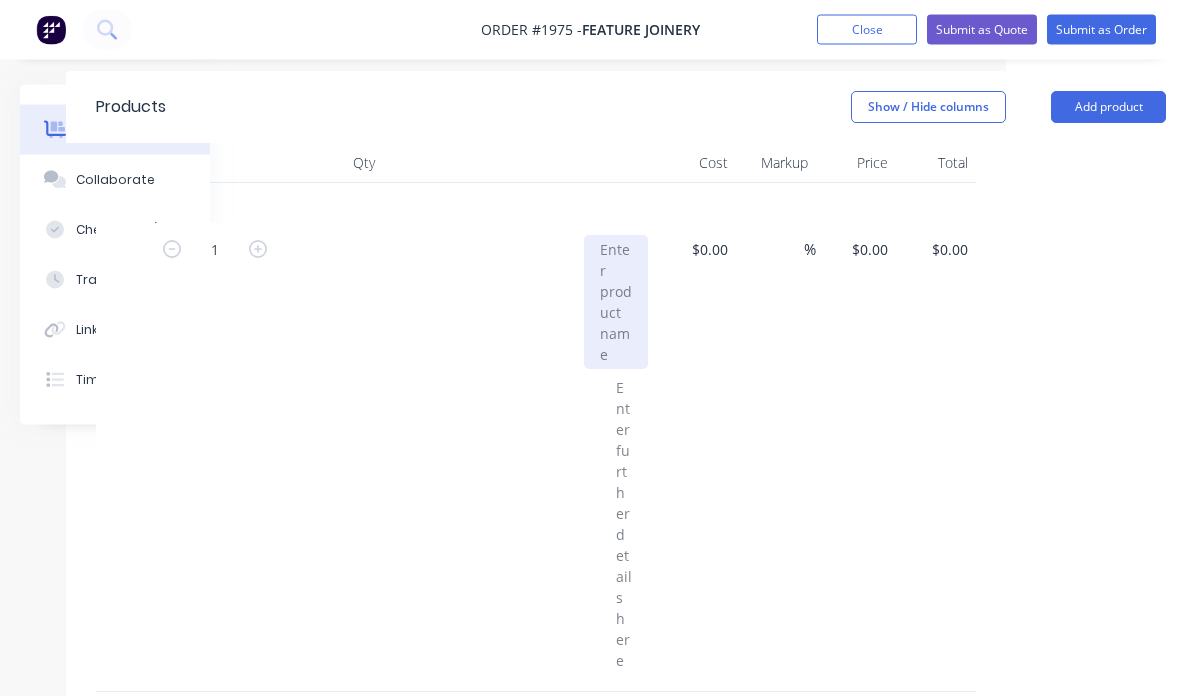 click at bounding box center (616, 303) 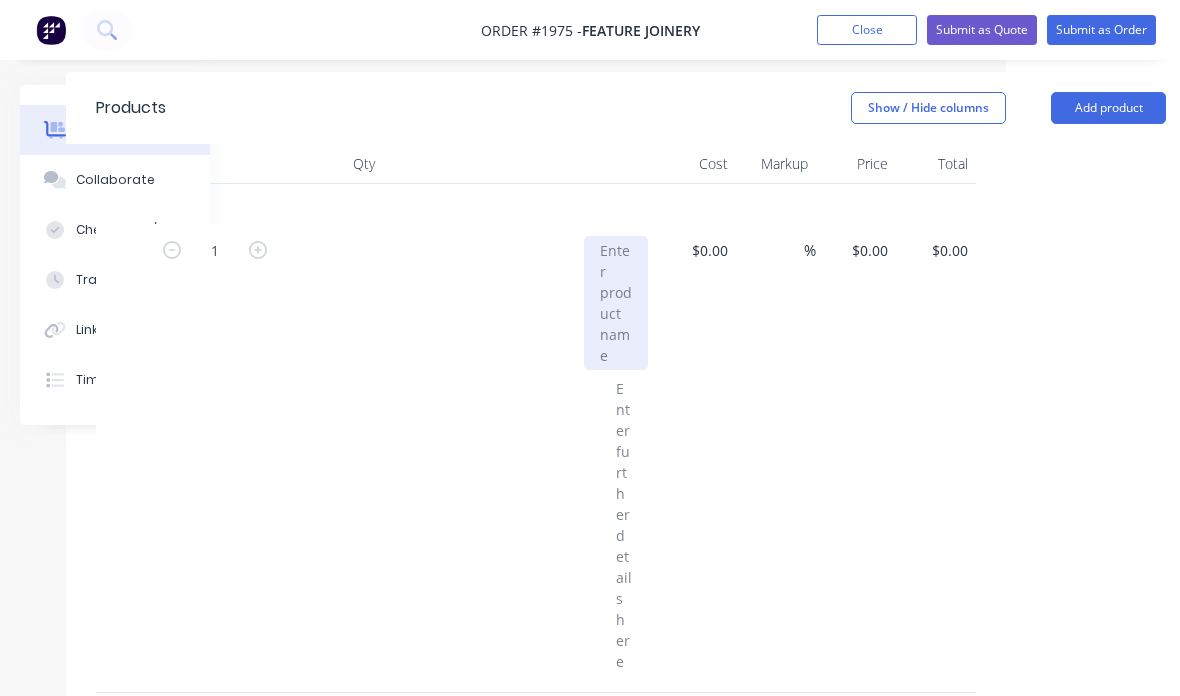 type 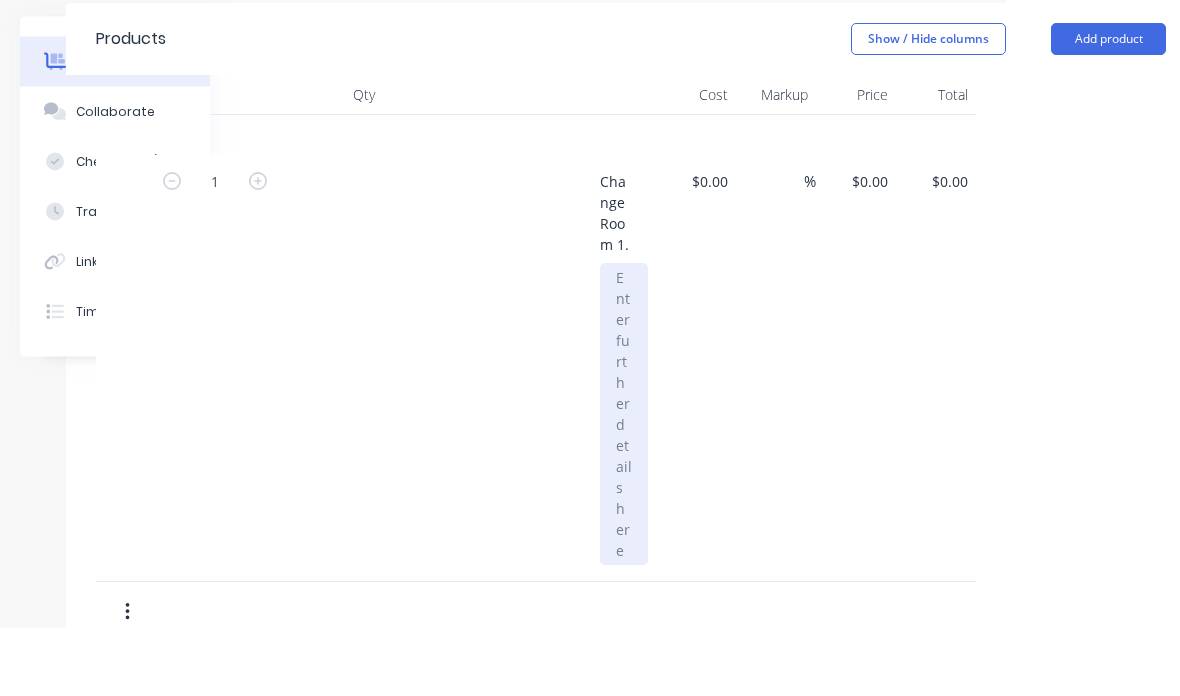 click at bounding box center (624, 483) 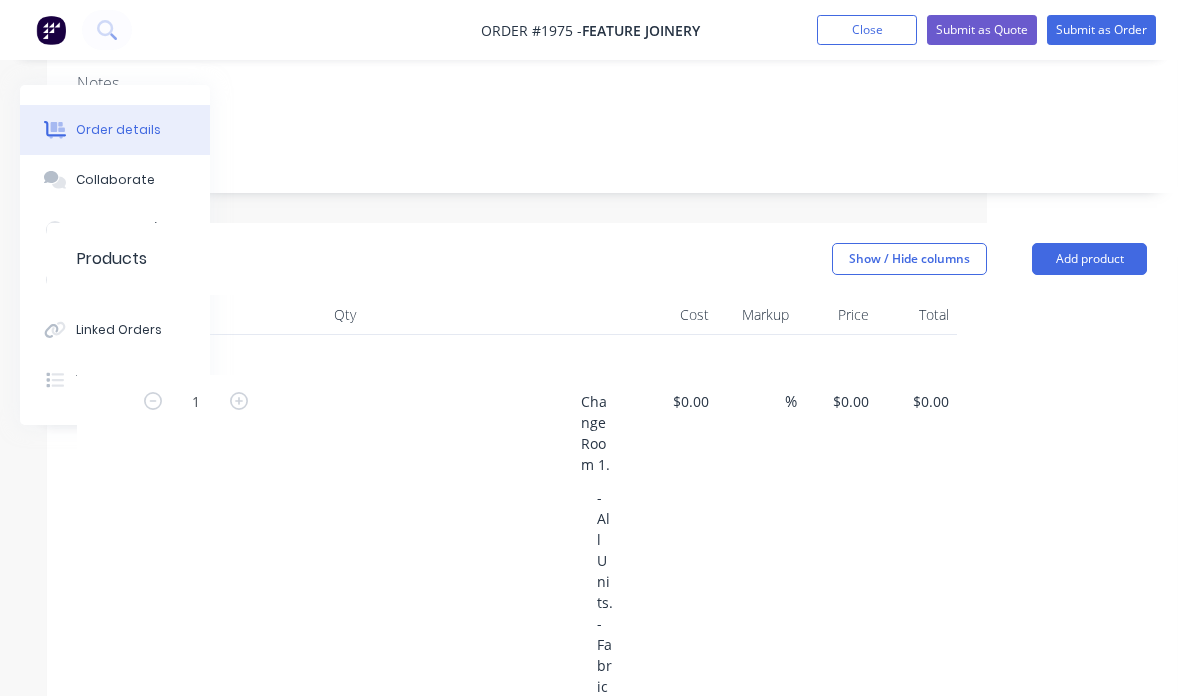 scroll, scrollTop: 393, scrollLeft: 210, axis: both 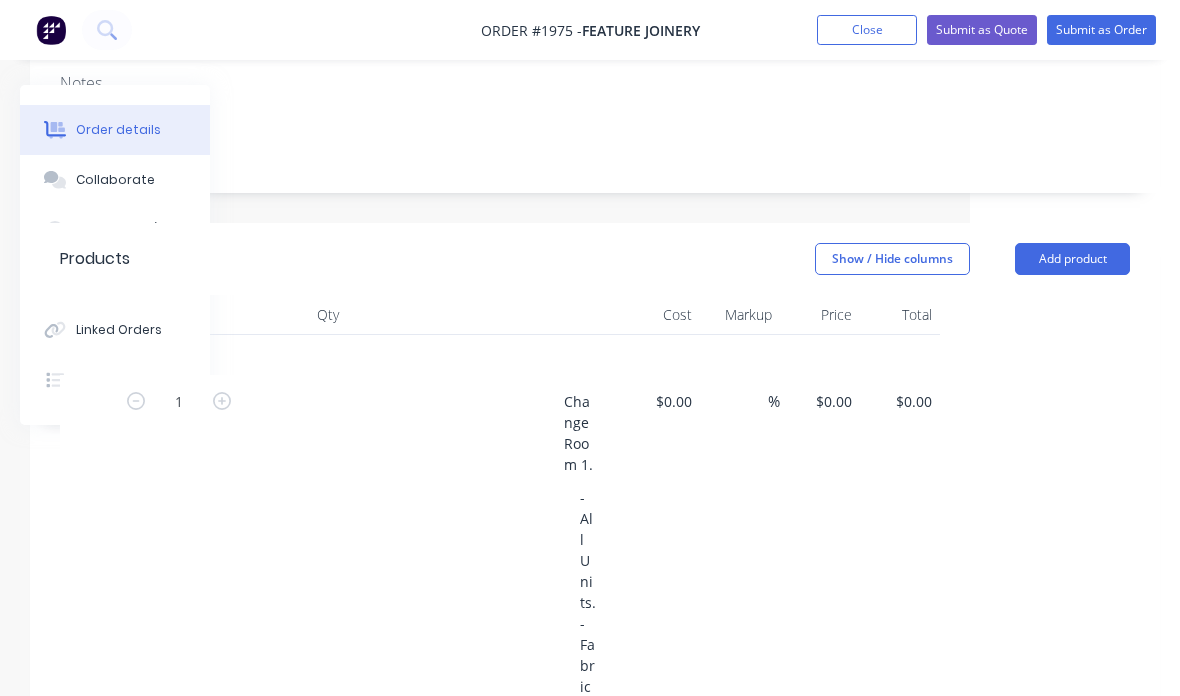 click on "$0.00 $0.00" at bounding box center [833, 401] 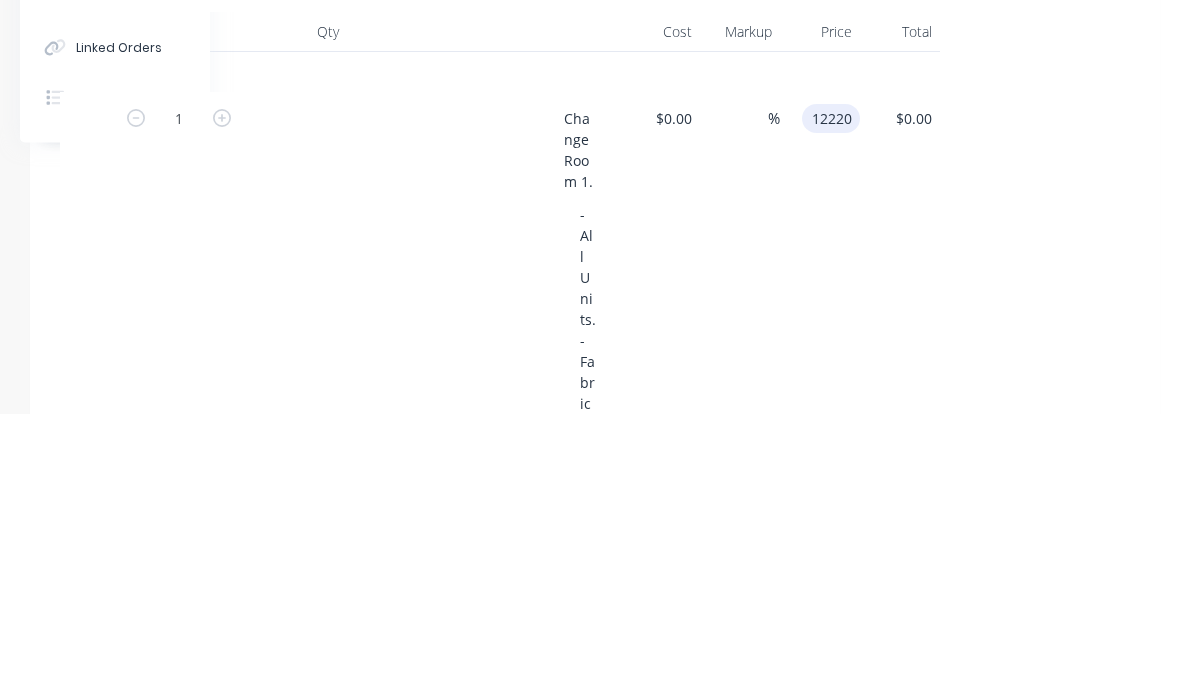 click on "Change Room 1." at bounding box center (580, 433) 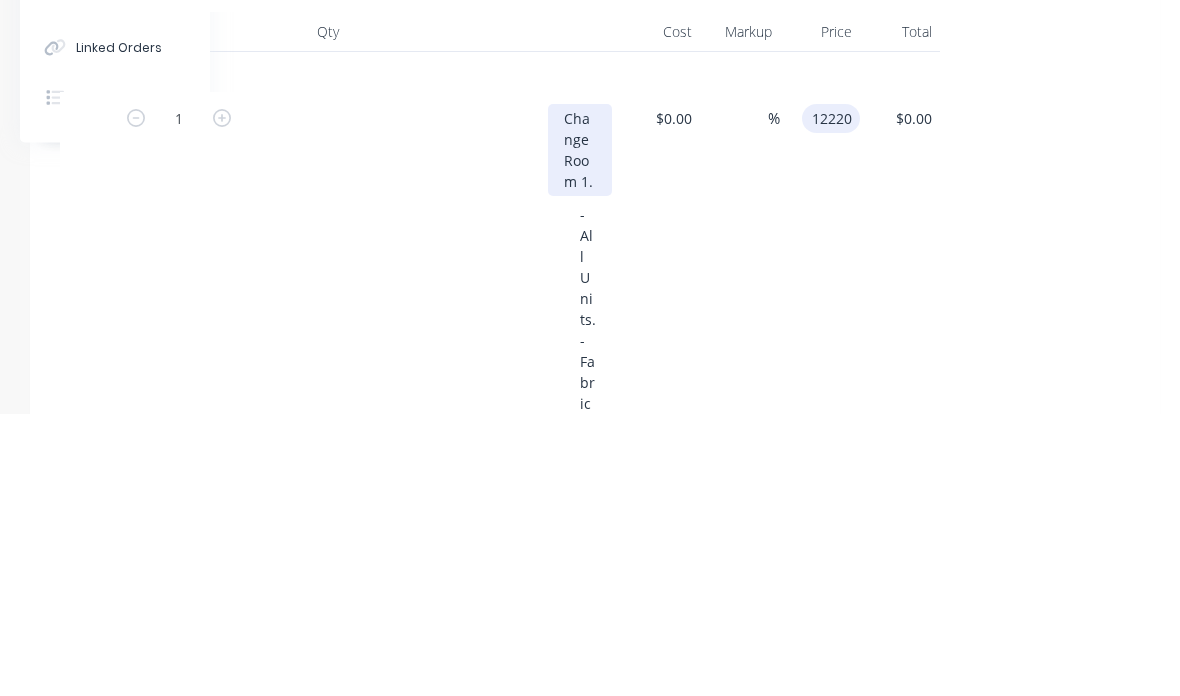 type on "$12,220.00" 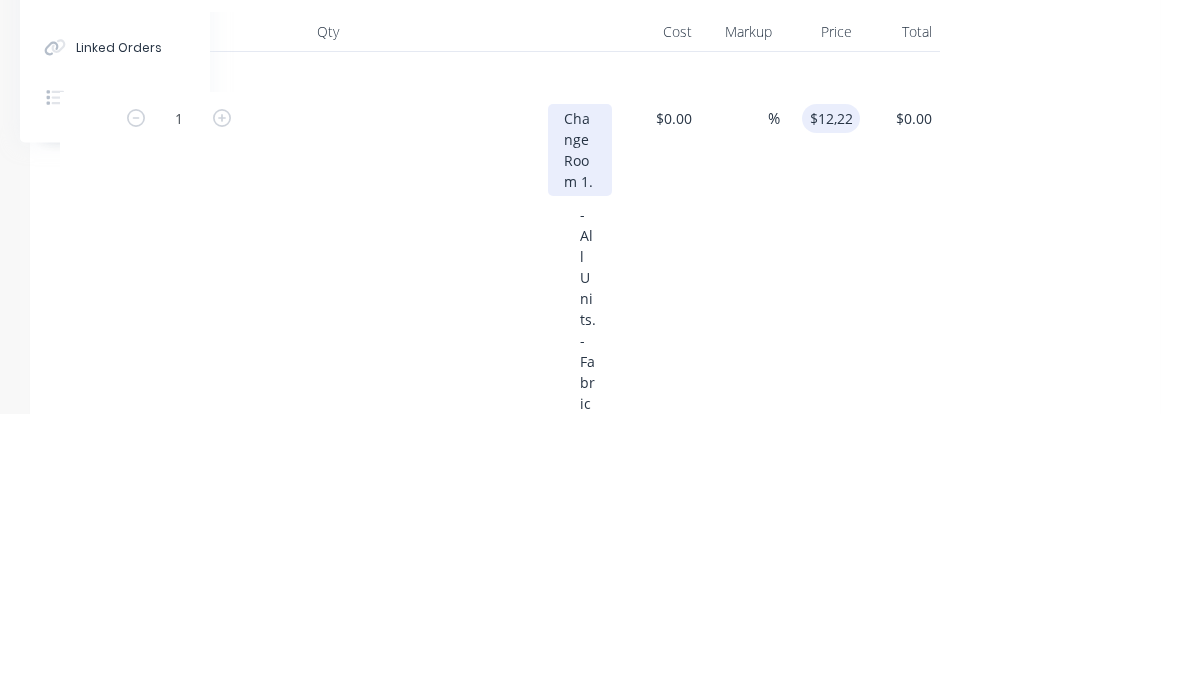 type on "$12,220.00" 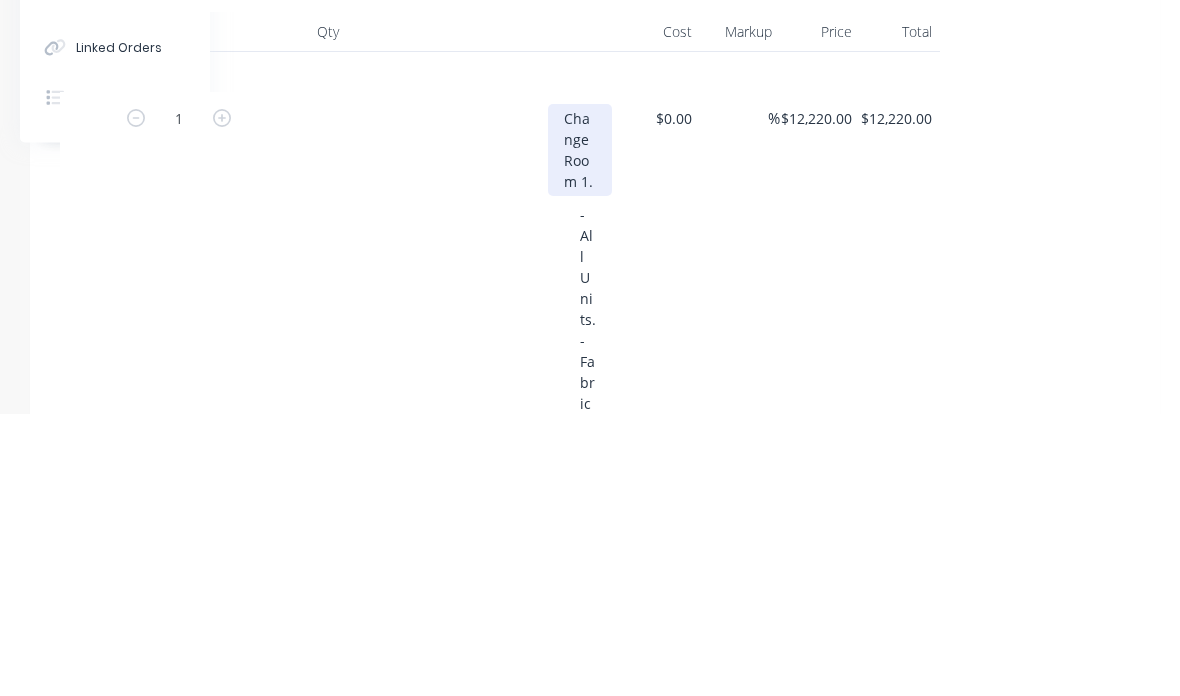 click on "Change Room 1." at bounding box center [580, 433] 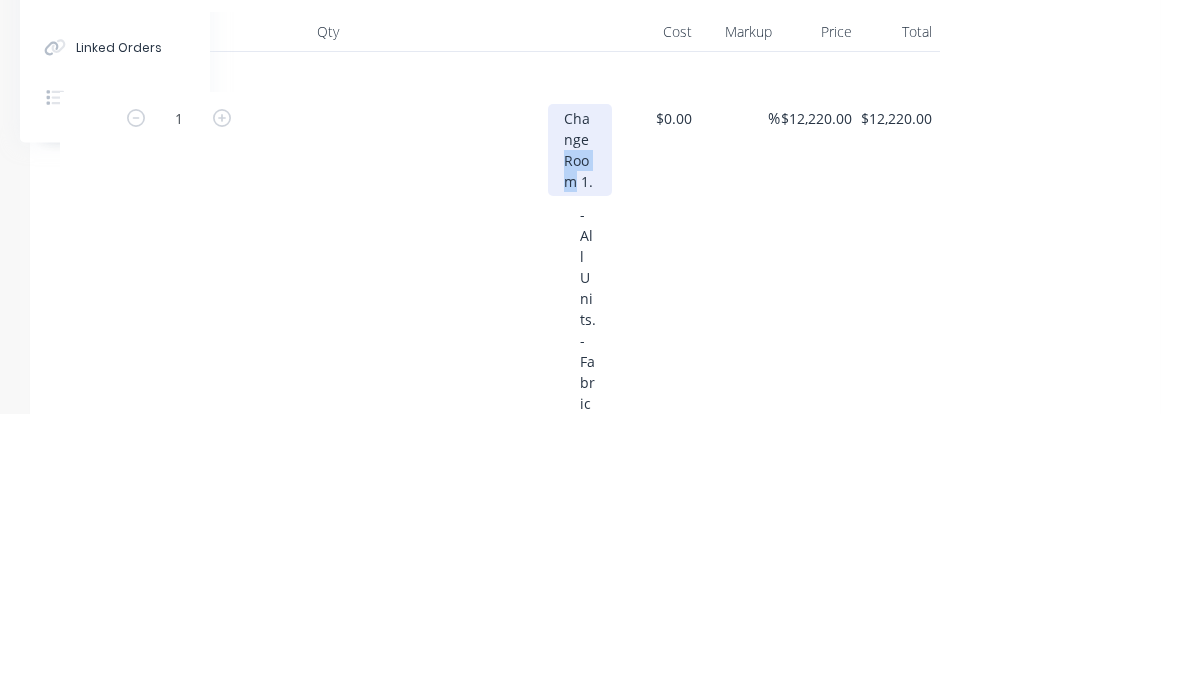 click on "Change Room 1." at bounding box center [580, 433] 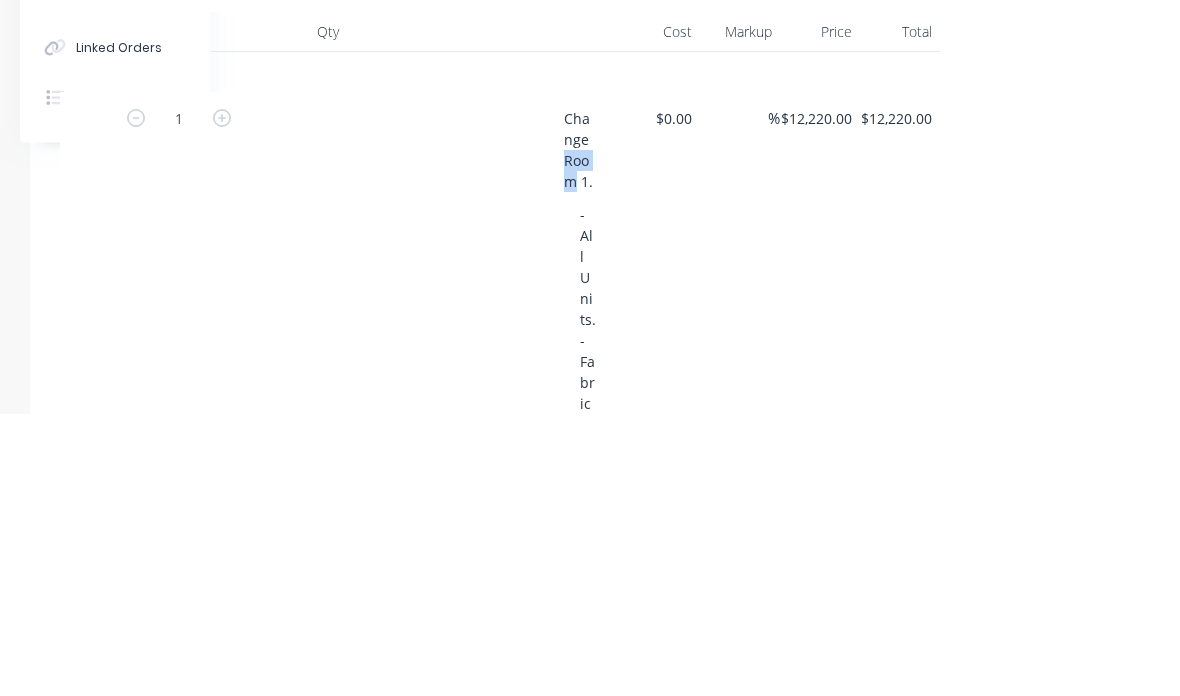 click on "$0.00 $0.00" at bounding box center (660, 1428) 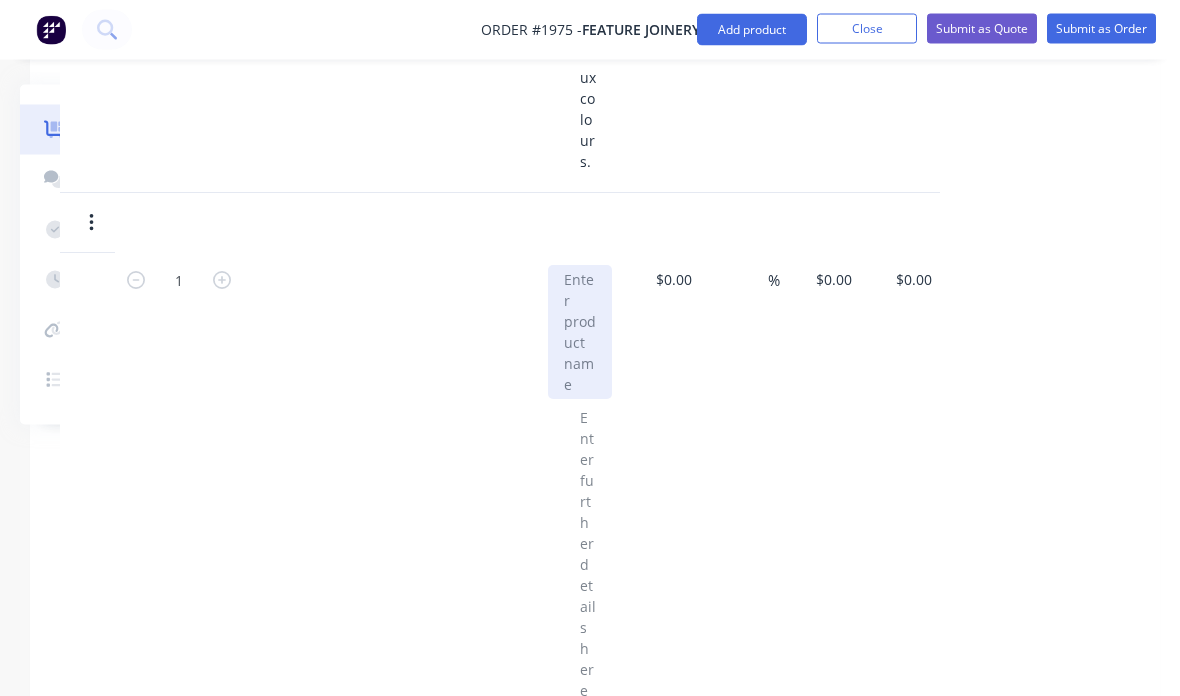 click at bounding box center (580, 333) 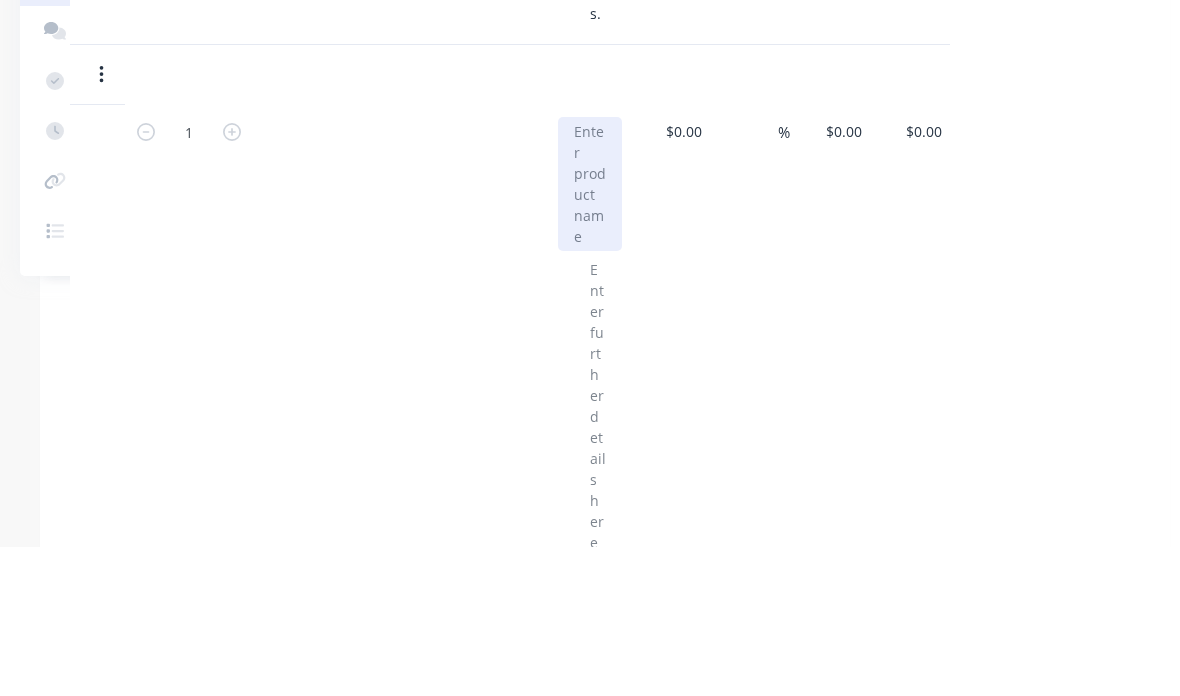 type 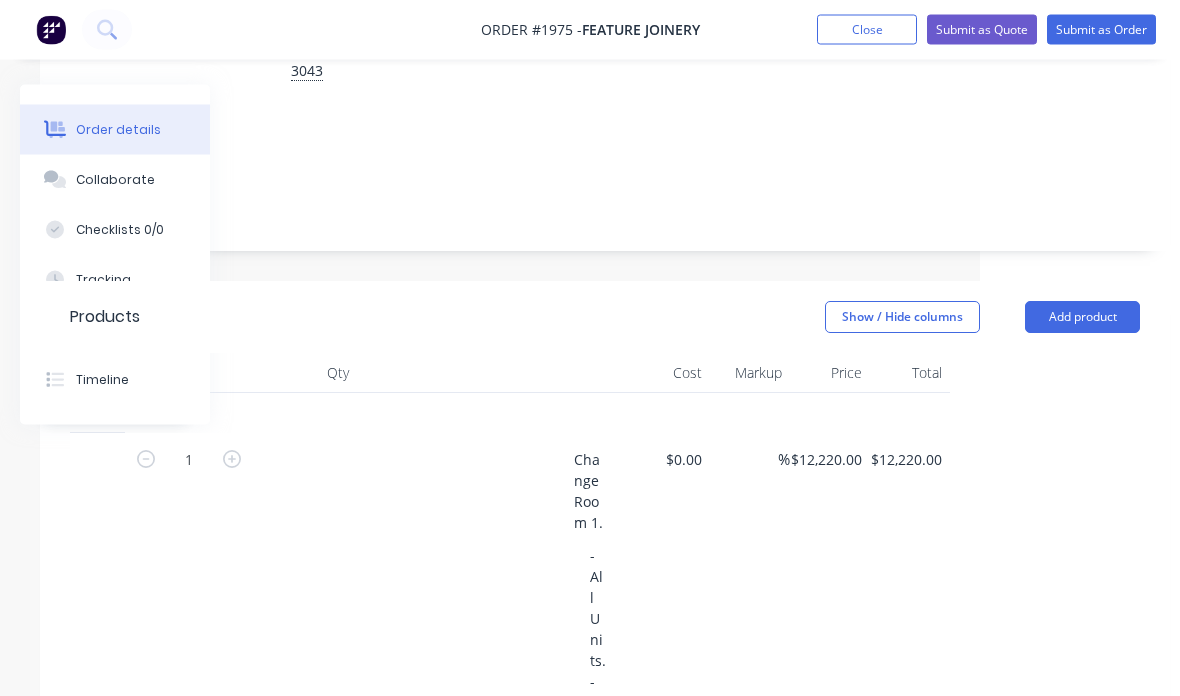 scroll, scrollTop: 368, scrollLeft: 200, axis: both 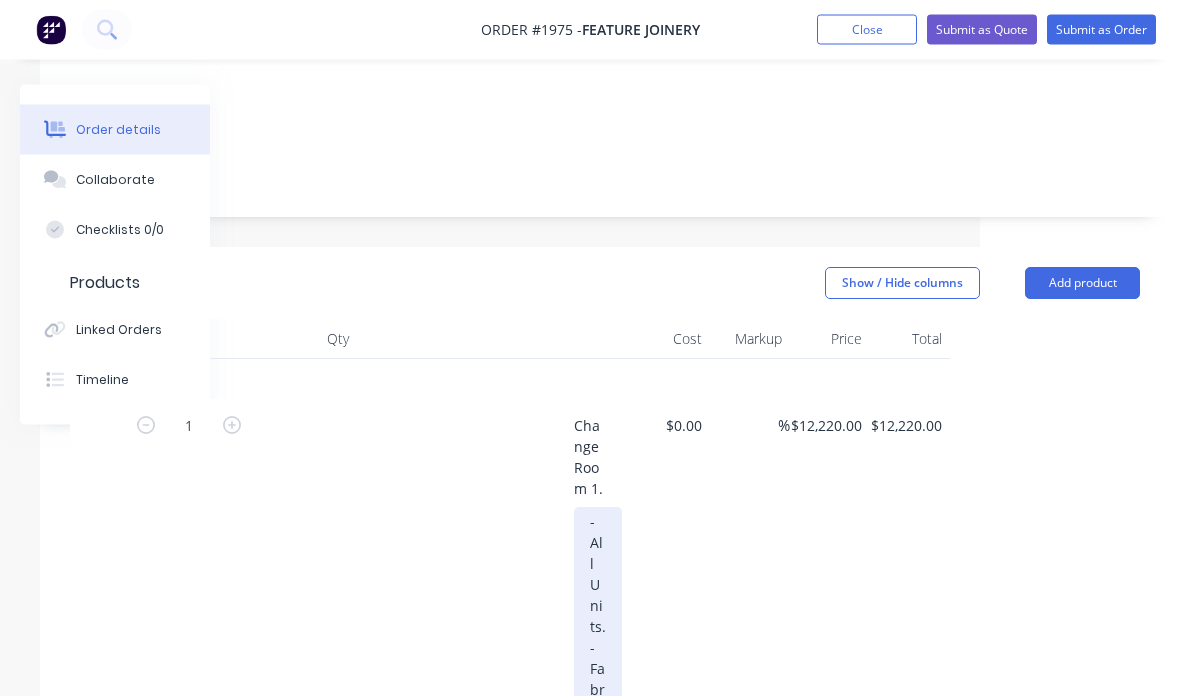 click on "- All Units.
- Fabricated as per supplied drawings.
- includes adjustable feet.
- Includes HDG and Powder Coating. Colour TBA, quoted for all readily available Dulux colours." at bounding box center [598, 1499] 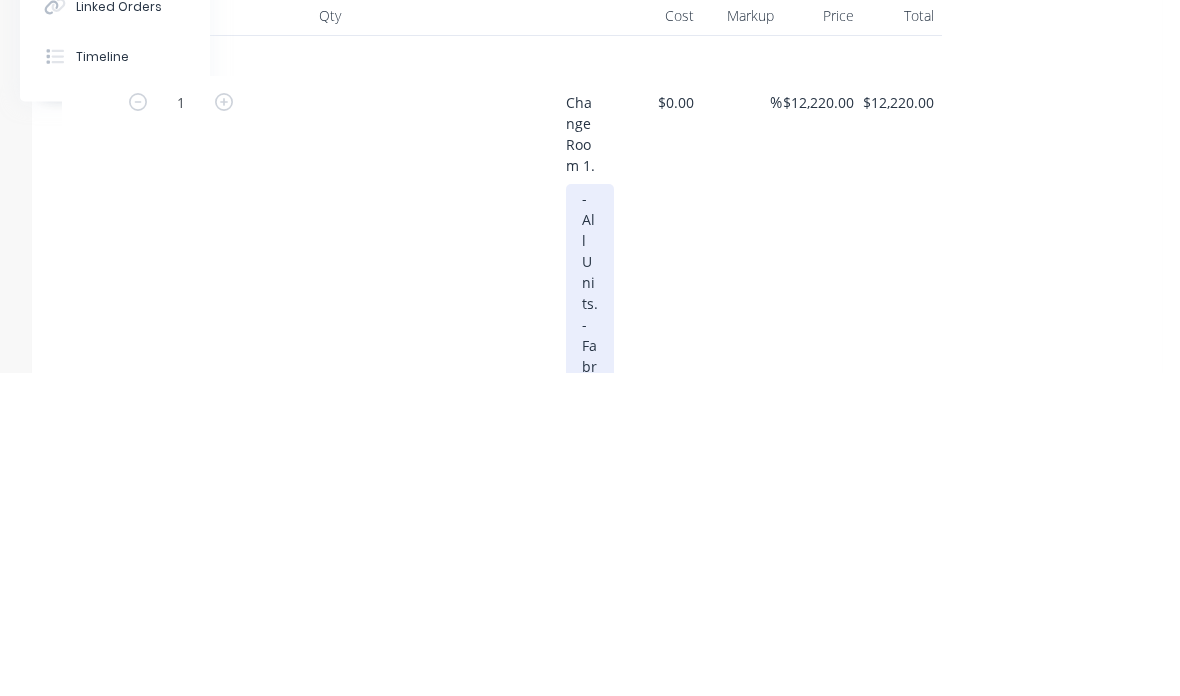 click on "- All Units.
- Fabricated as per supplied drawings.
- includes adjustable feet.
- Includes HDG and Powder Coating. Colour TBA, quoted for all readily available Dulux colours." at bounding box center [590, 1499] 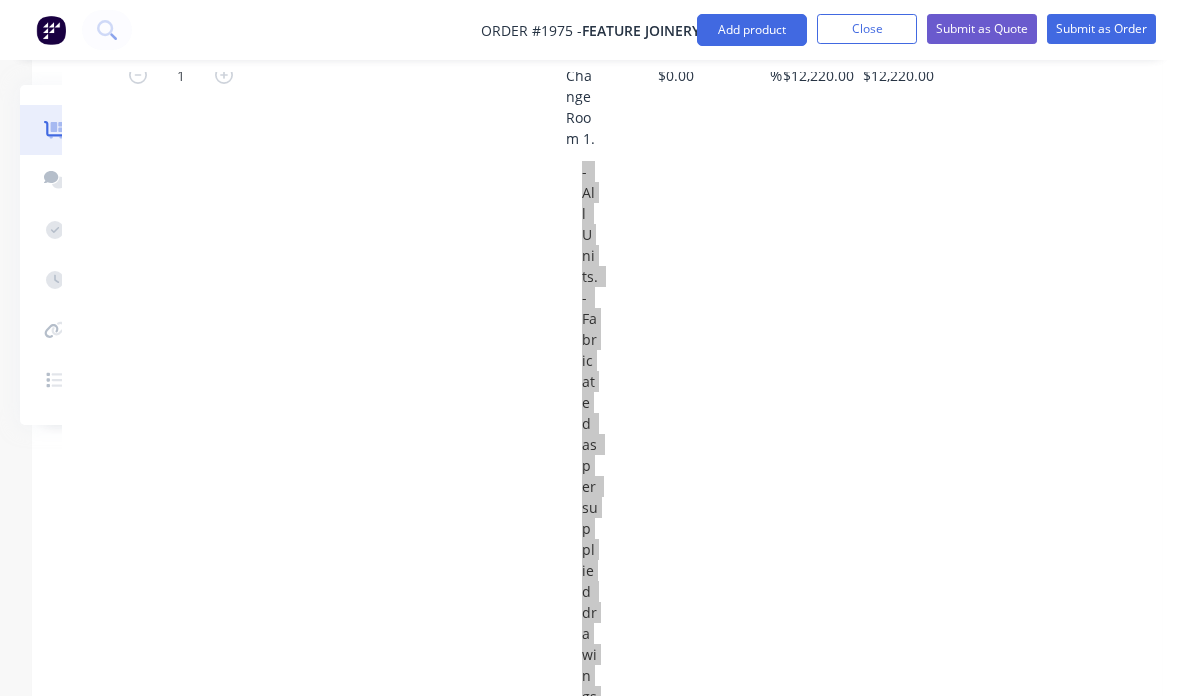 scroll, scrollTop: 717, scrollLeft: 208, axis: both 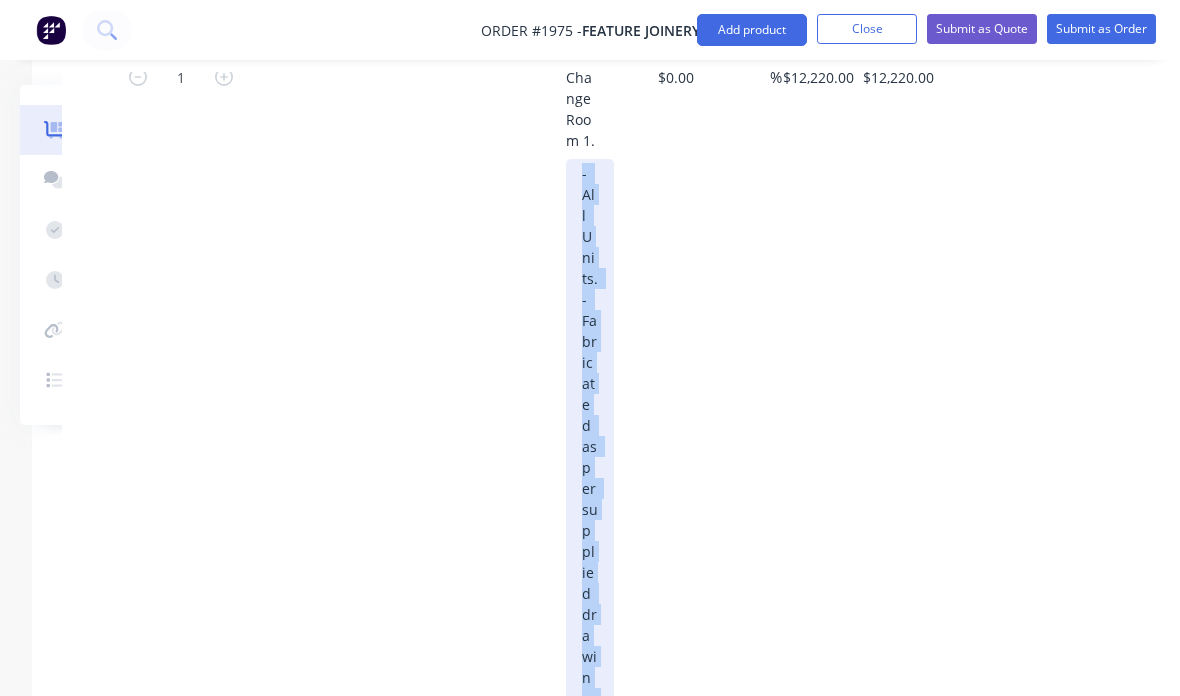 copy on "- All Units.
- Fabricated as per supplied drawings.
- includes adjustable feet.
- Includes HDG and Powder Coating. Colour TBA, quoted for all readily available Dulux colours." 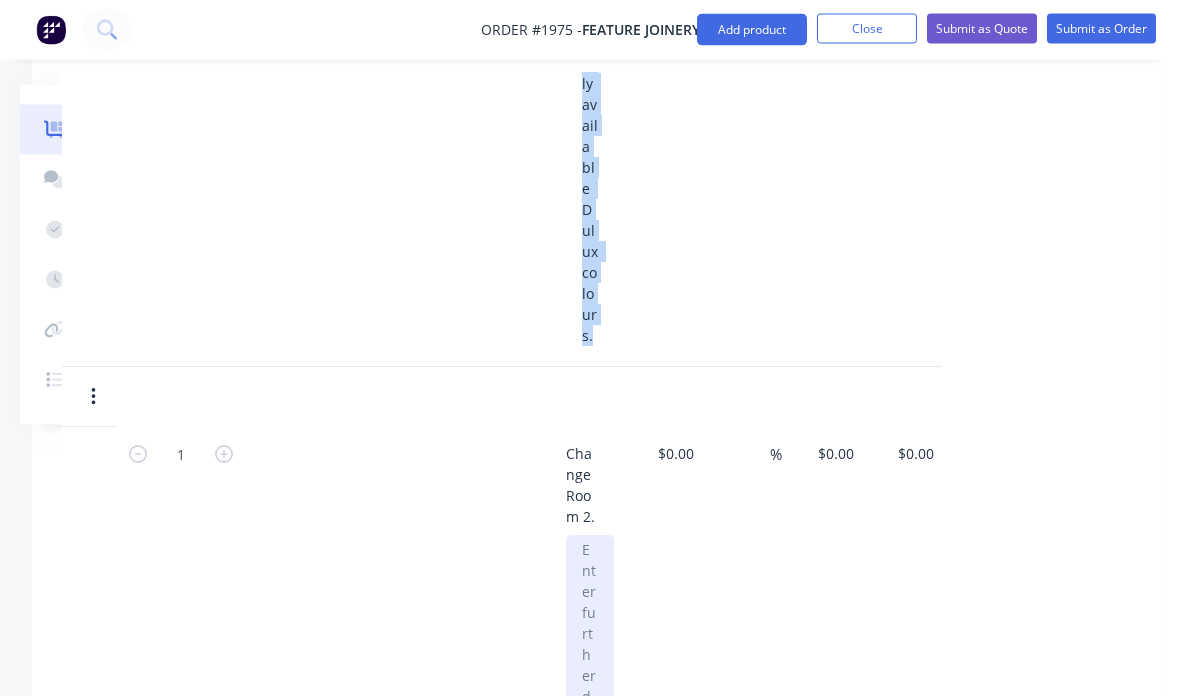 click at bounding box center (590, 687) 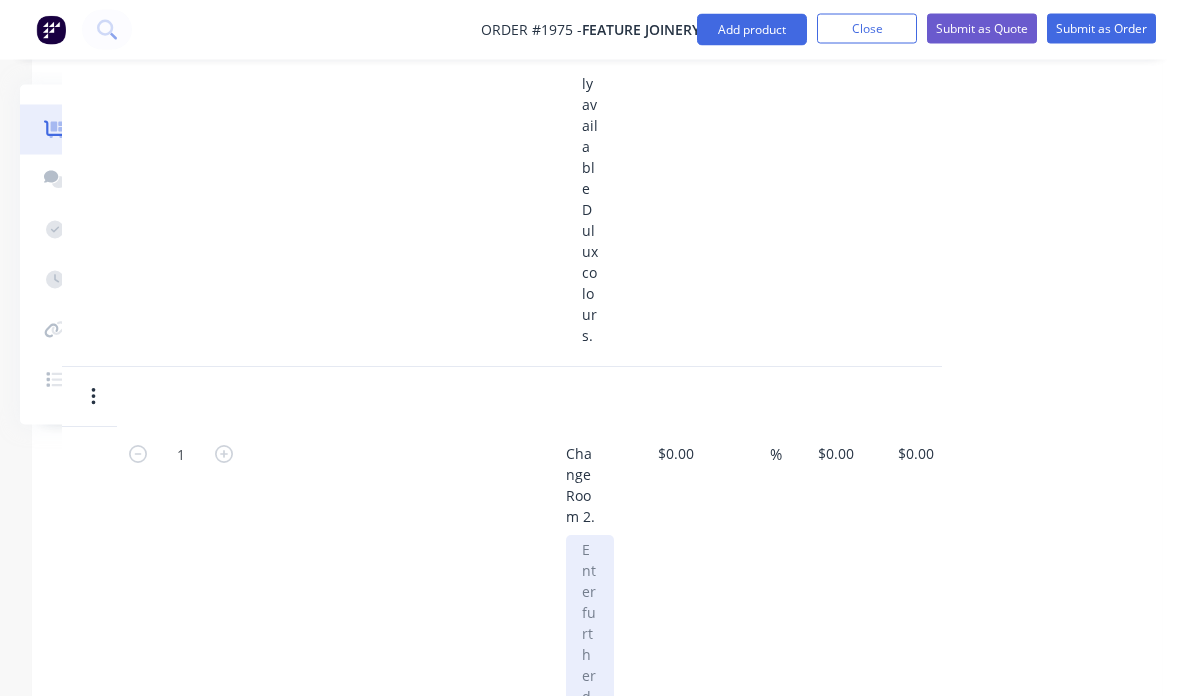 scroll, scrollTop: 2544, scrollLeft: 208, axis: both 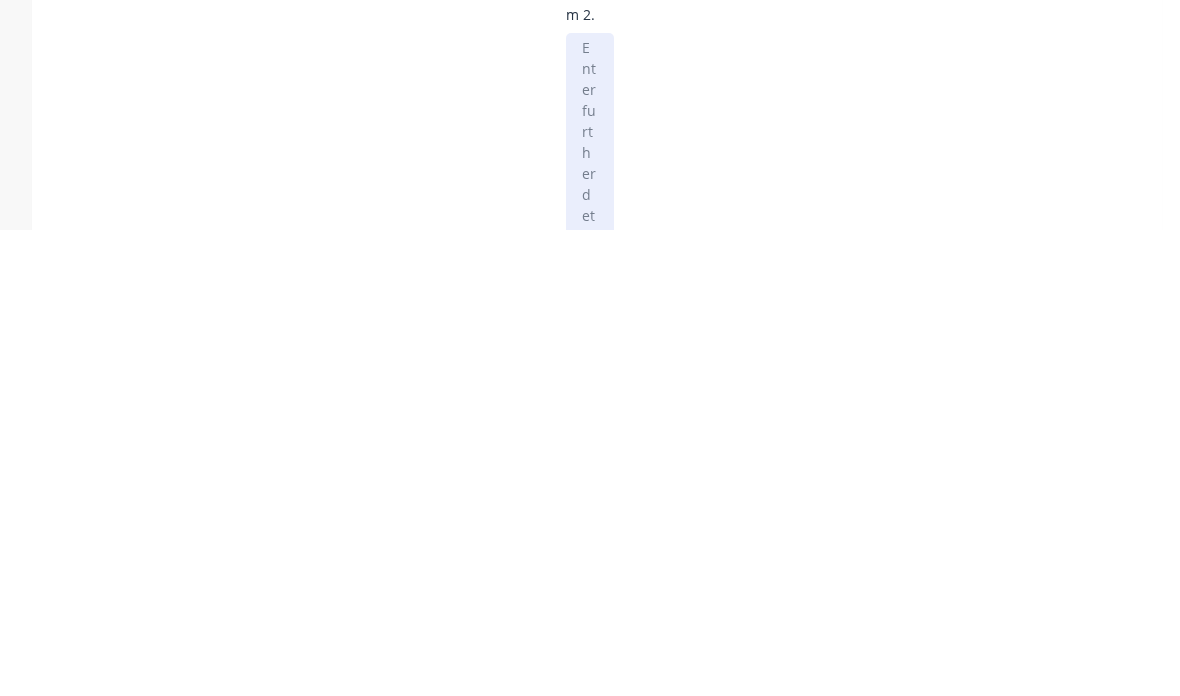 click at bounding box center (590, 650) 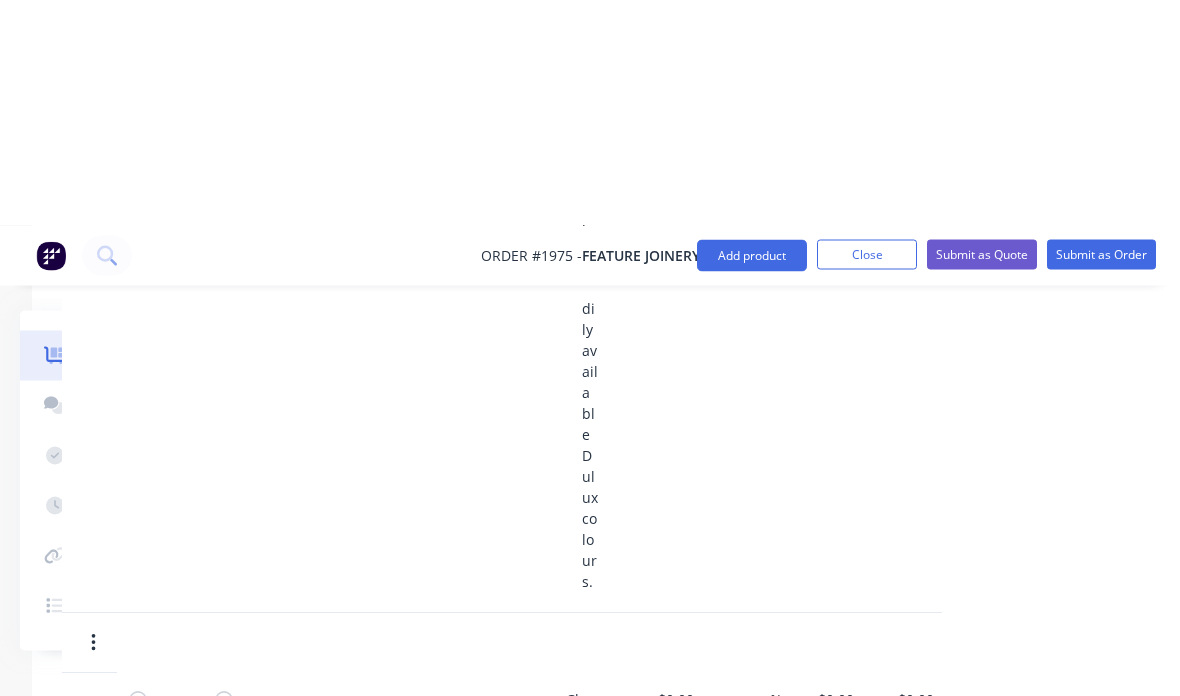 scroll, scrollTop: 2486, scrollLeft: 208, axis: both 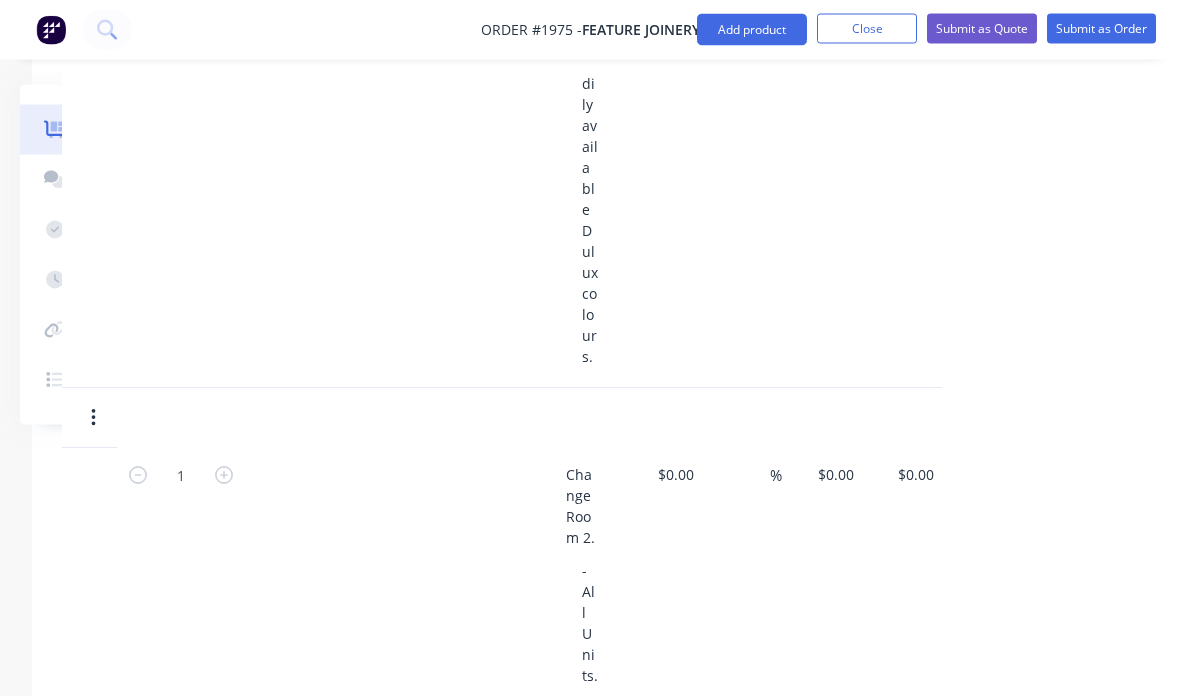click on "$0.00 $0.00" at bounding box center [822, 1502] 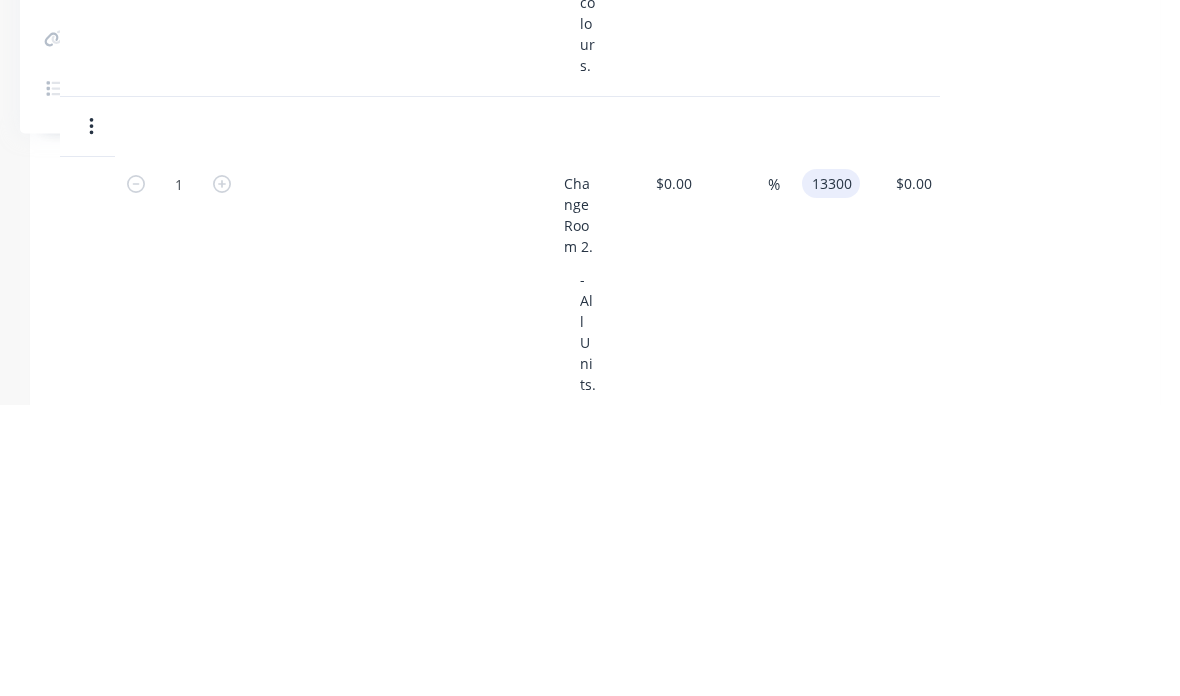 scroll, scrollTop: 2778, scrollLeft: 210, axis: both 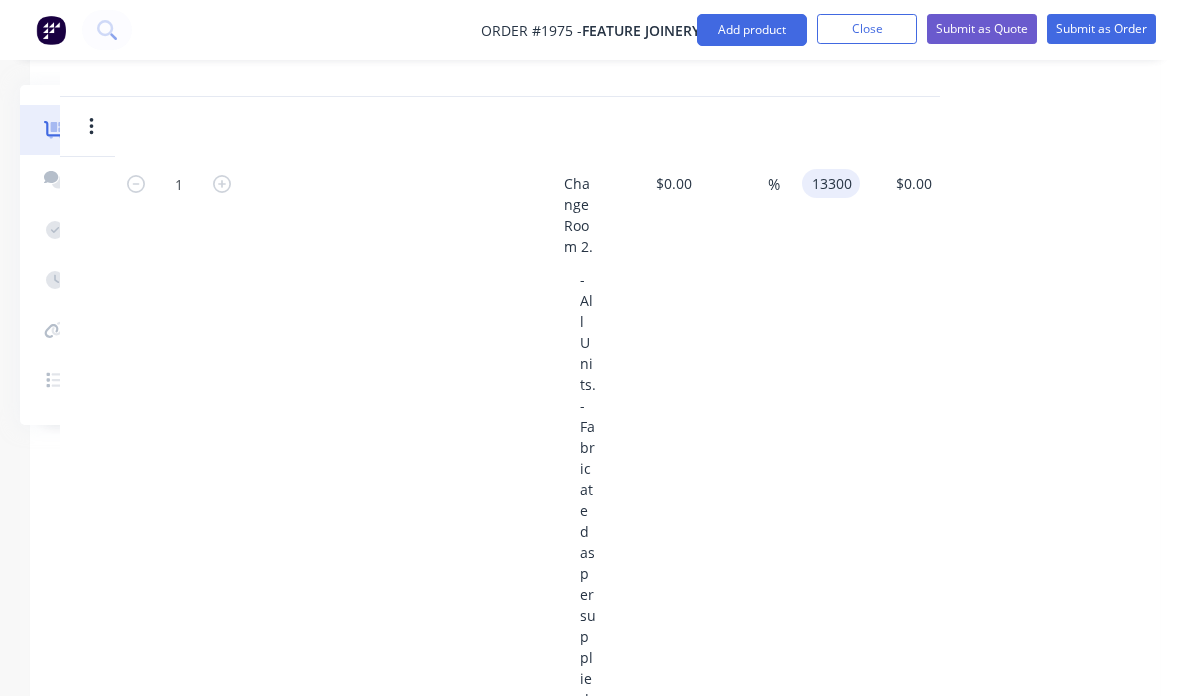 click on "Submit as Quote" at bounding box center [982, 29] 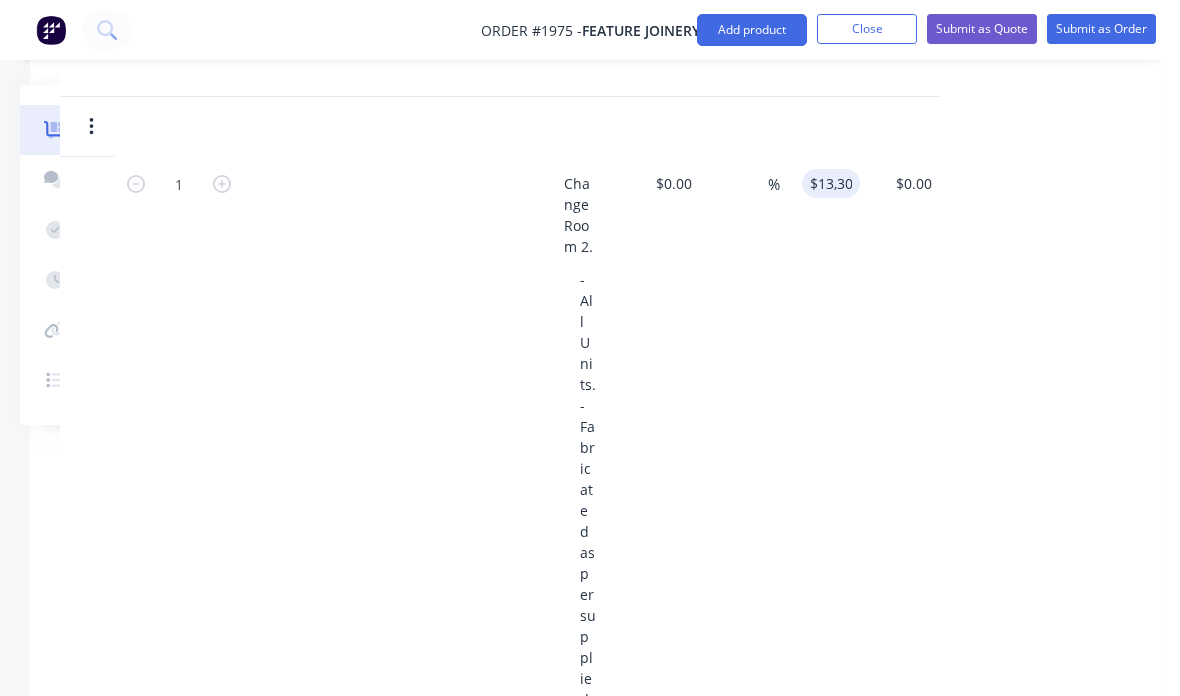 type on "$13,300.00" 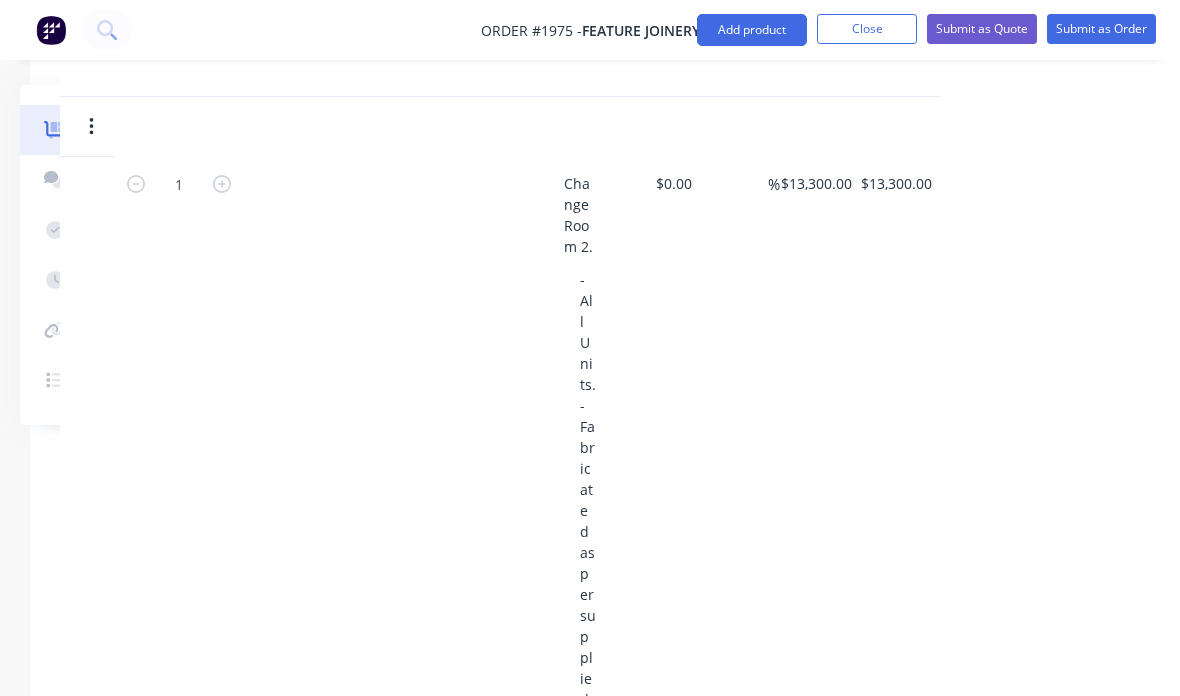 scroll, scrollTop: 80, scrollLeft: 210, axis: both 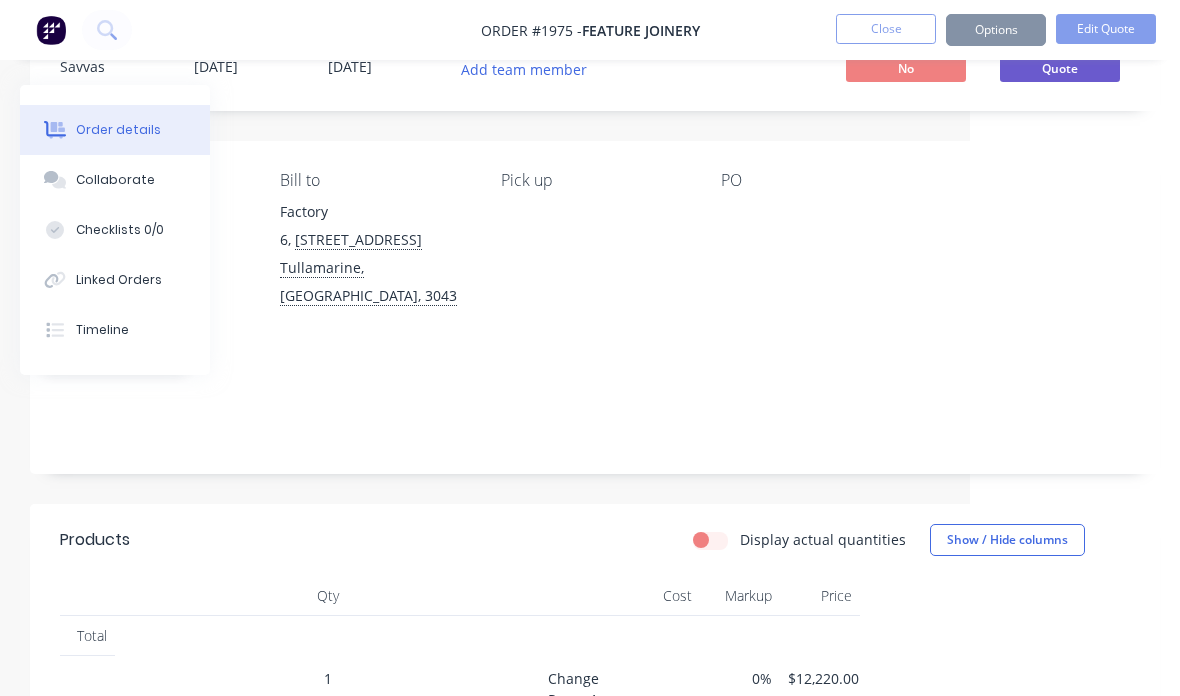 click on "Options" at bounding box center (996, 30) 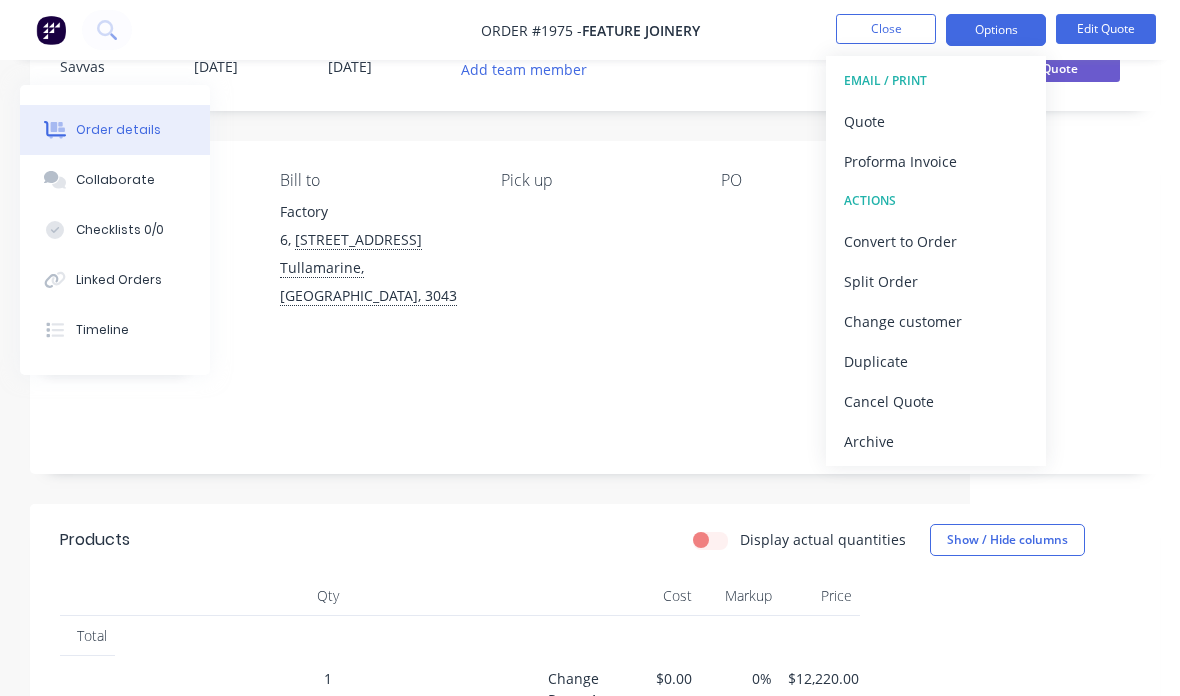 click on "Quote" at bounding box center (936, 121) 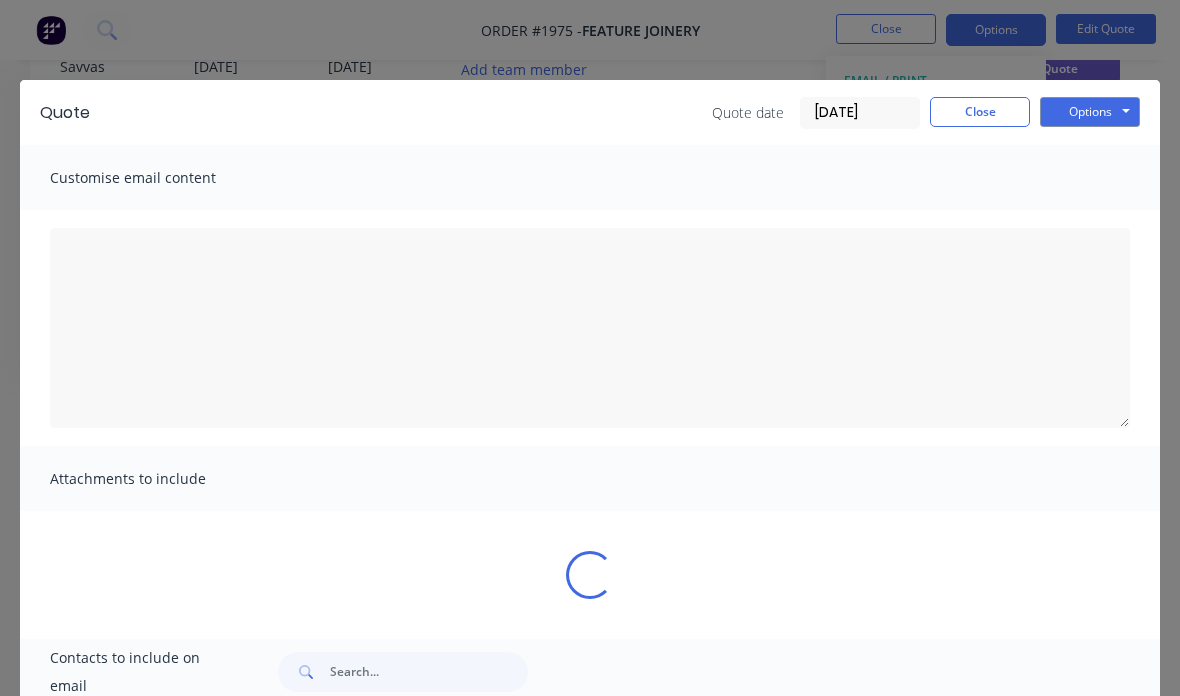 type on "A PDF copy of the quote has been attached to this email.
To view your quote online, please click the 'View my quote' button." 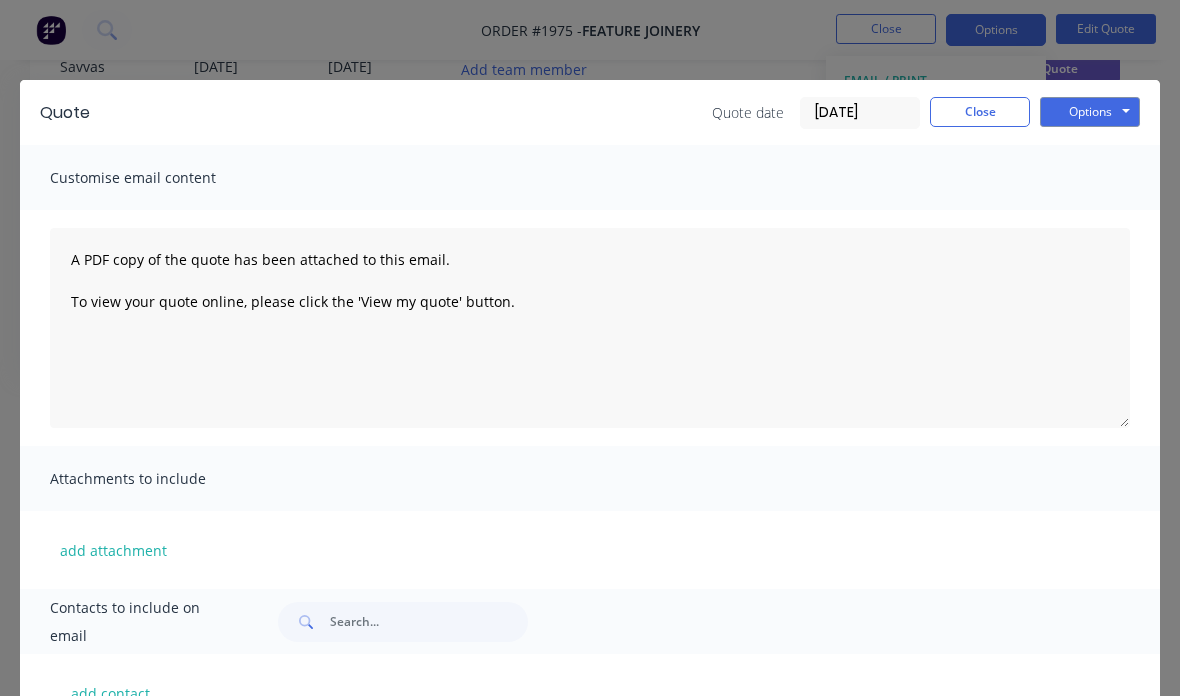 click on "Close" at bounding box center [980, 112] 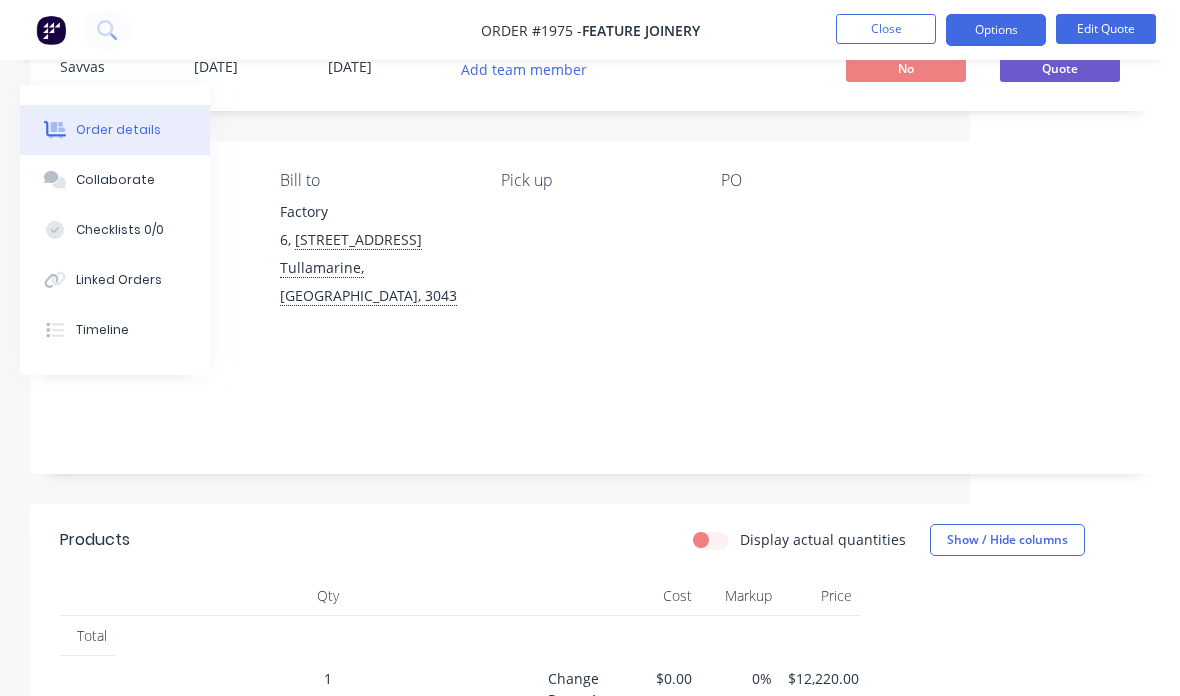 click on "Edit Quote" at bounding box center [1106, 29] 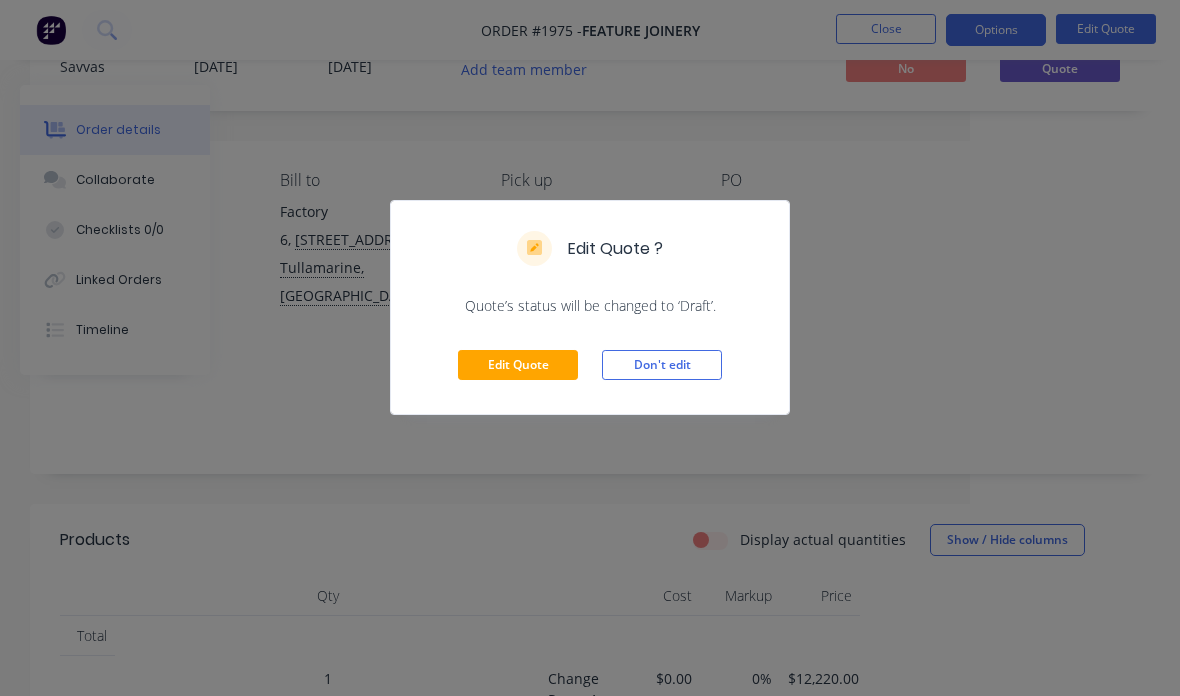 click on "Edit Quote" at bounding box center [518, 365] 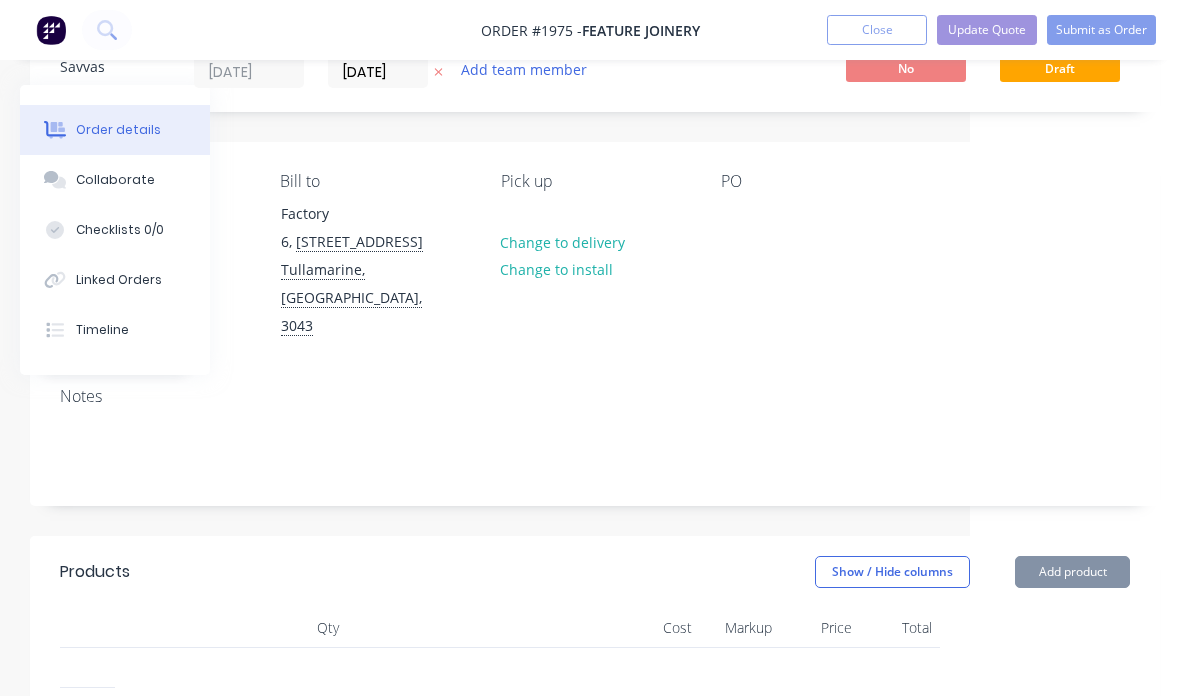 scroll, scrollTop: 0, scrollLeft: 210, axis: horizontal 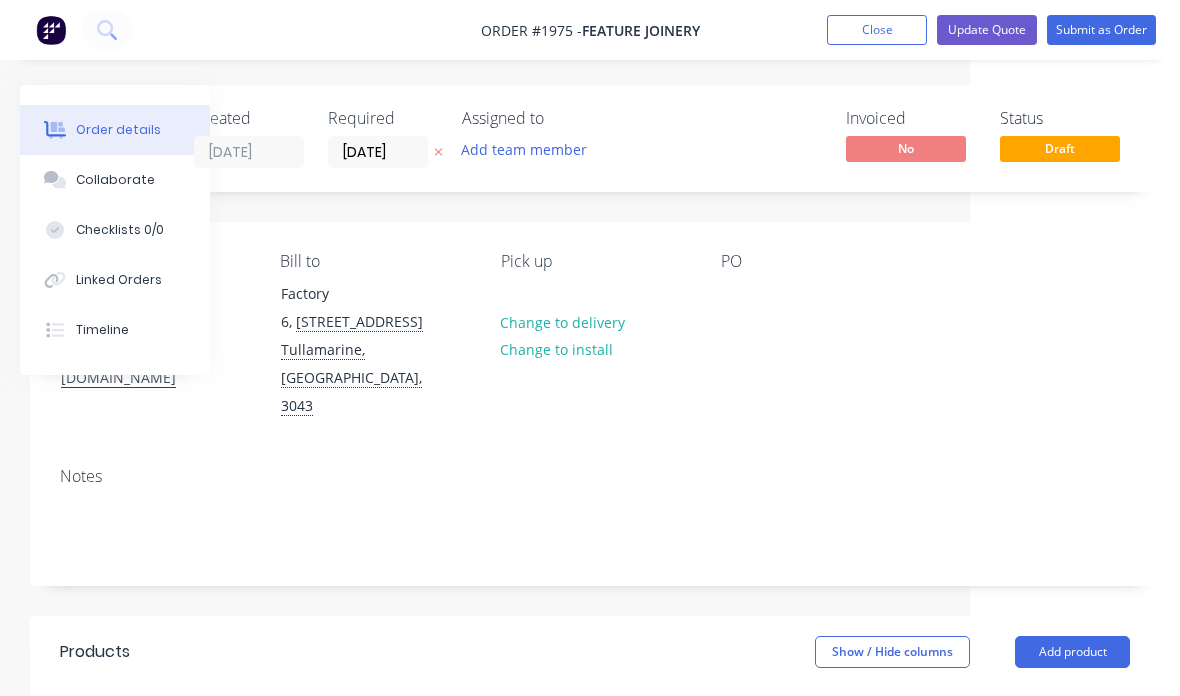click 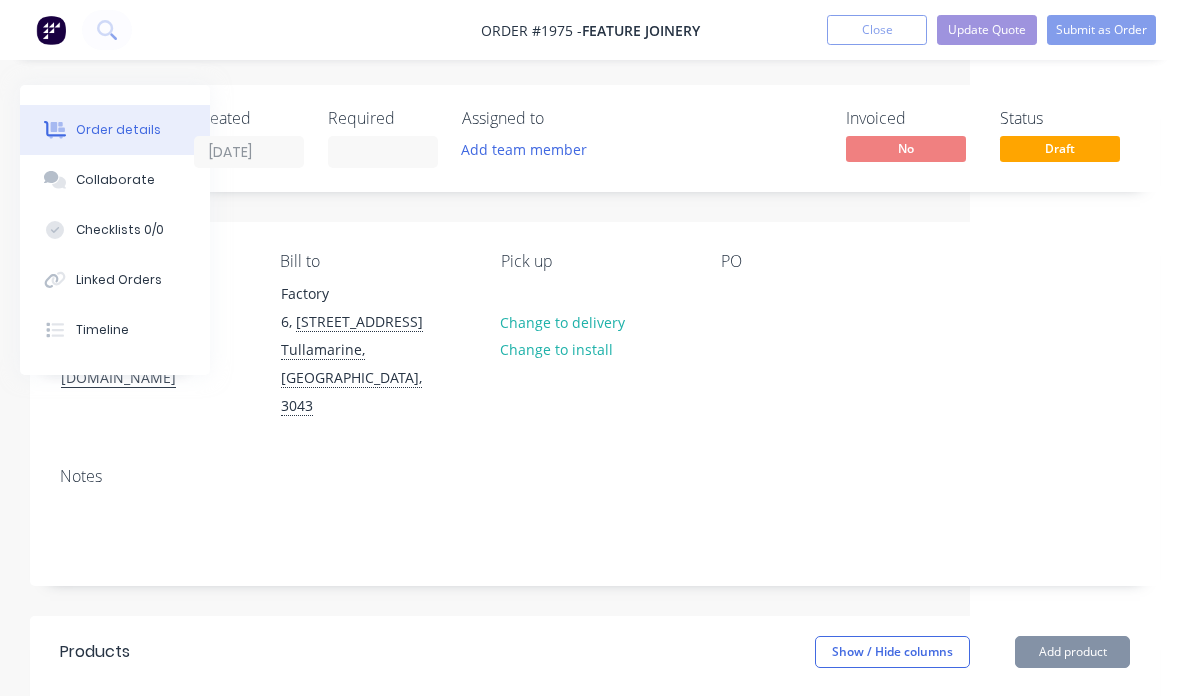 type 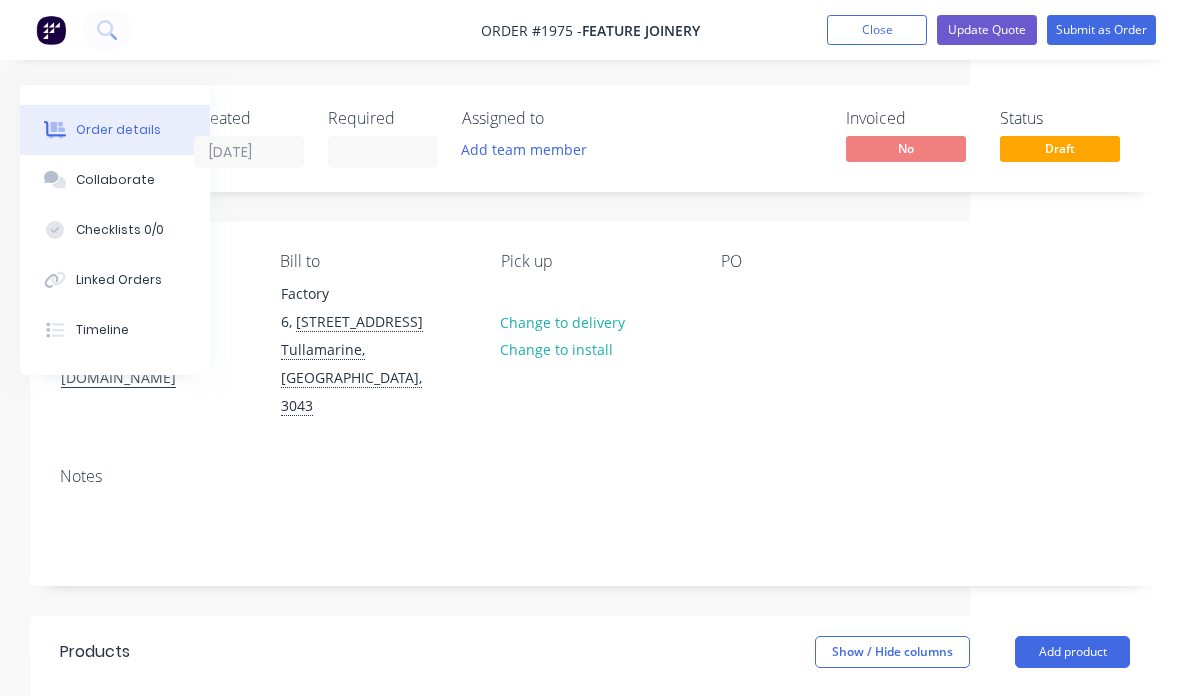 click on "Update Quote" at bounding box center (987, 30) 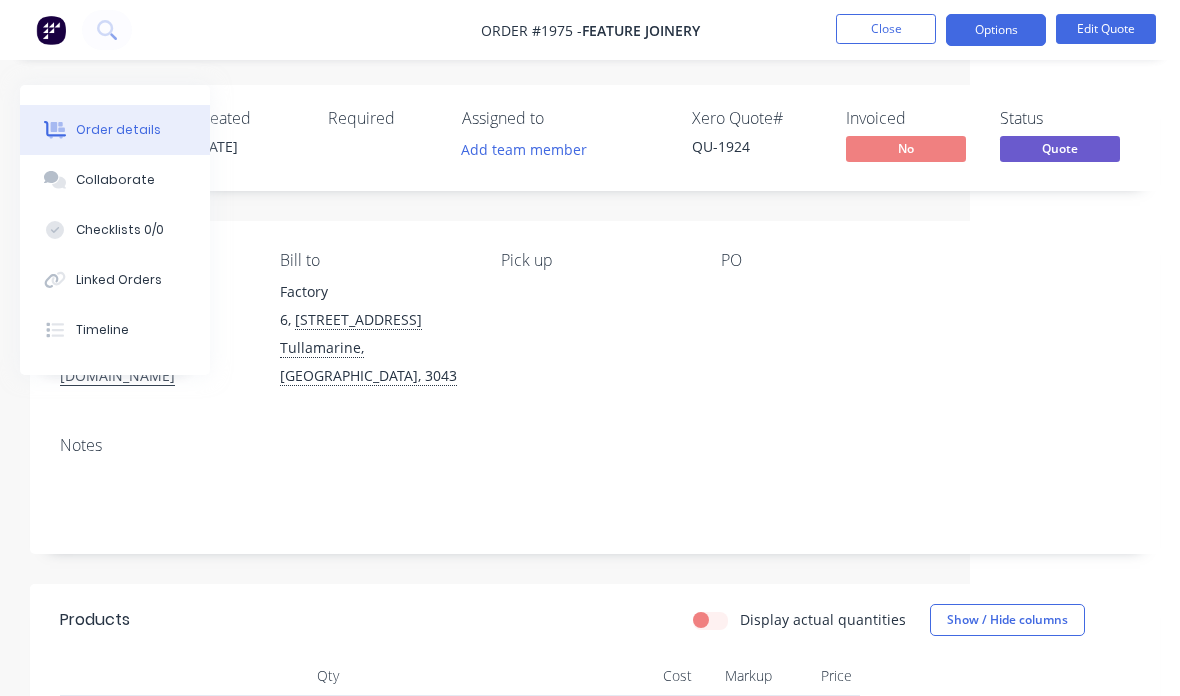 click on "Options" at bounding box center (996, 30) 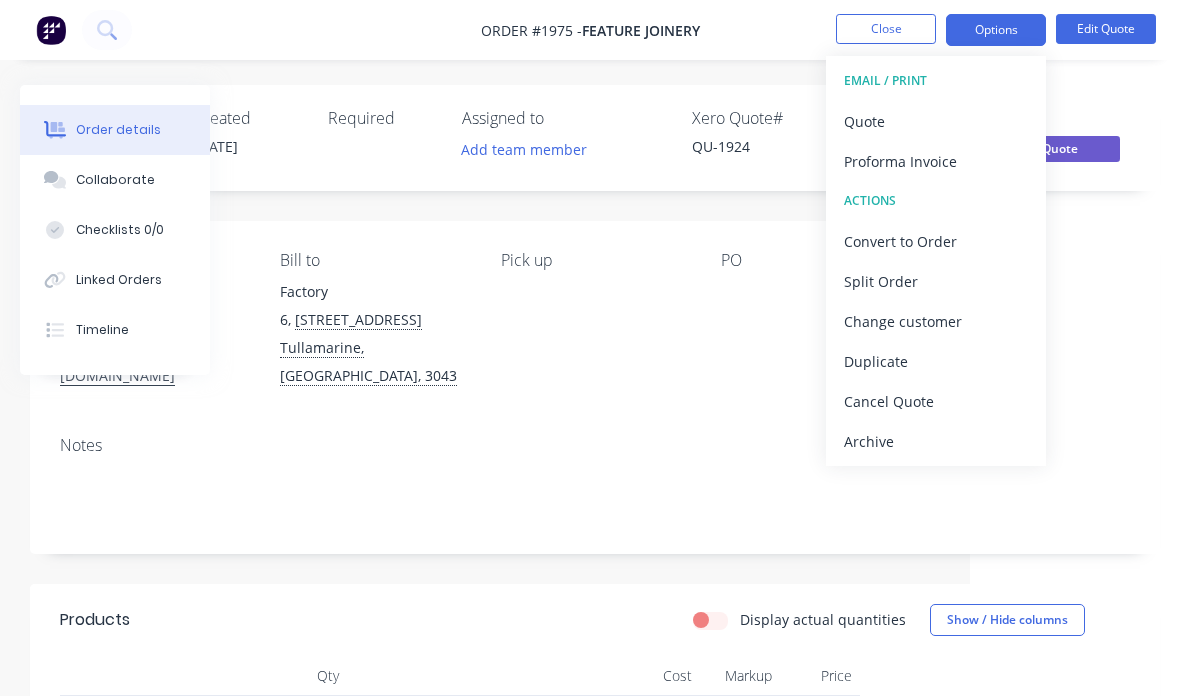 click on "Quote" at bounding box center (936, 121) 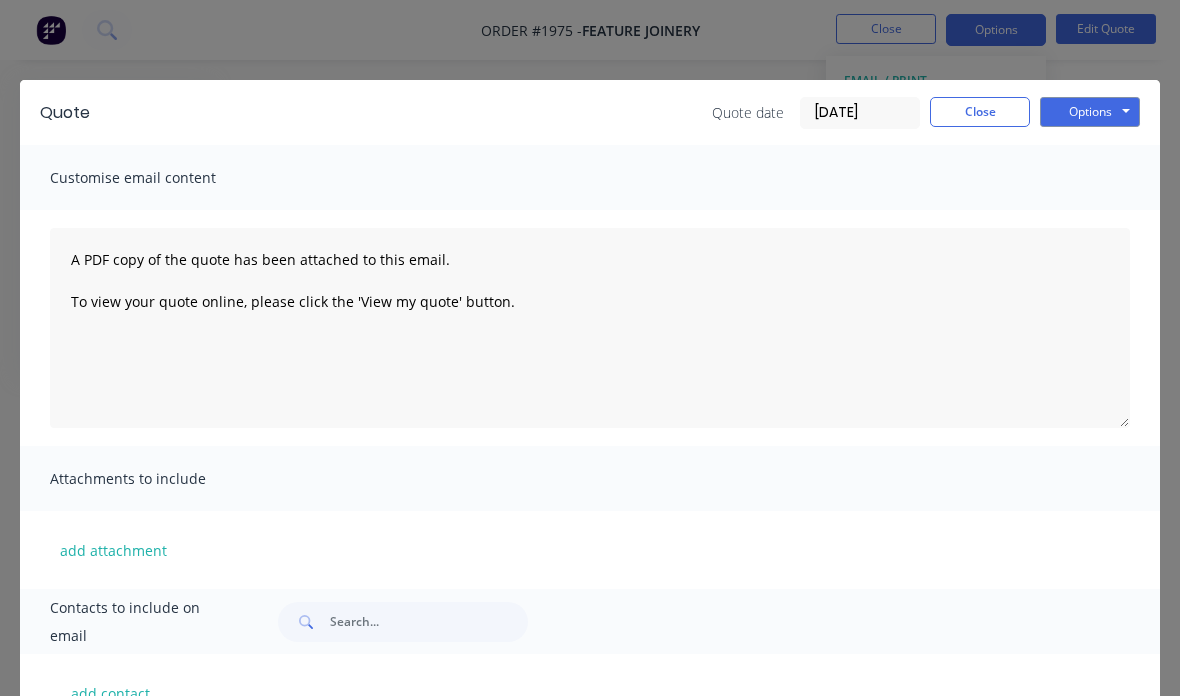 click on "Options" at bounding box center (1090, 112) 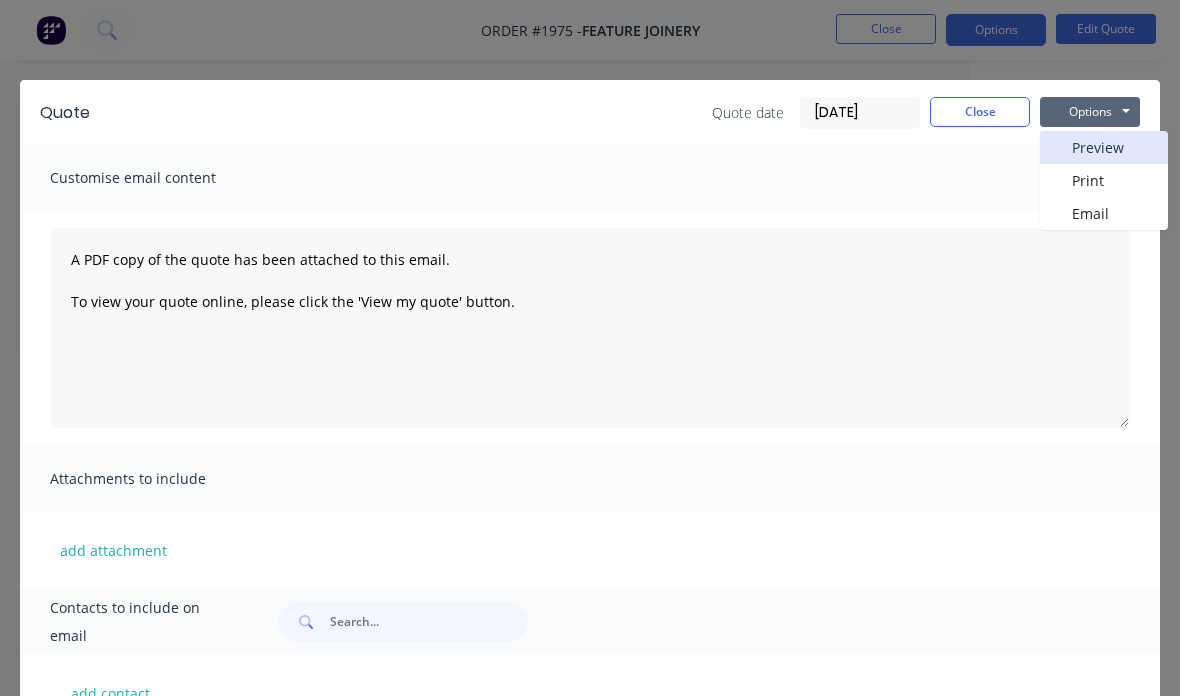 click on "Preview" at bounding box center [1104, 147] 